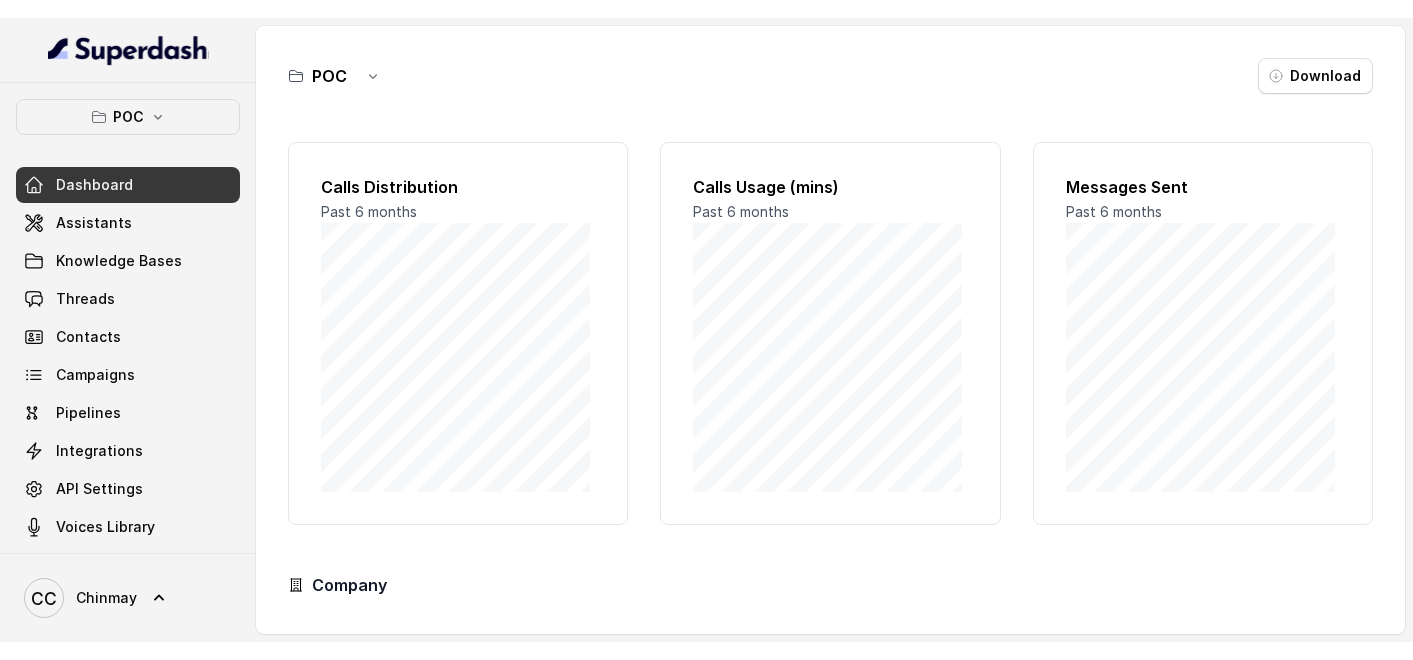 scroll, scrollTop: 0, scrollLeft: 0, axis: both 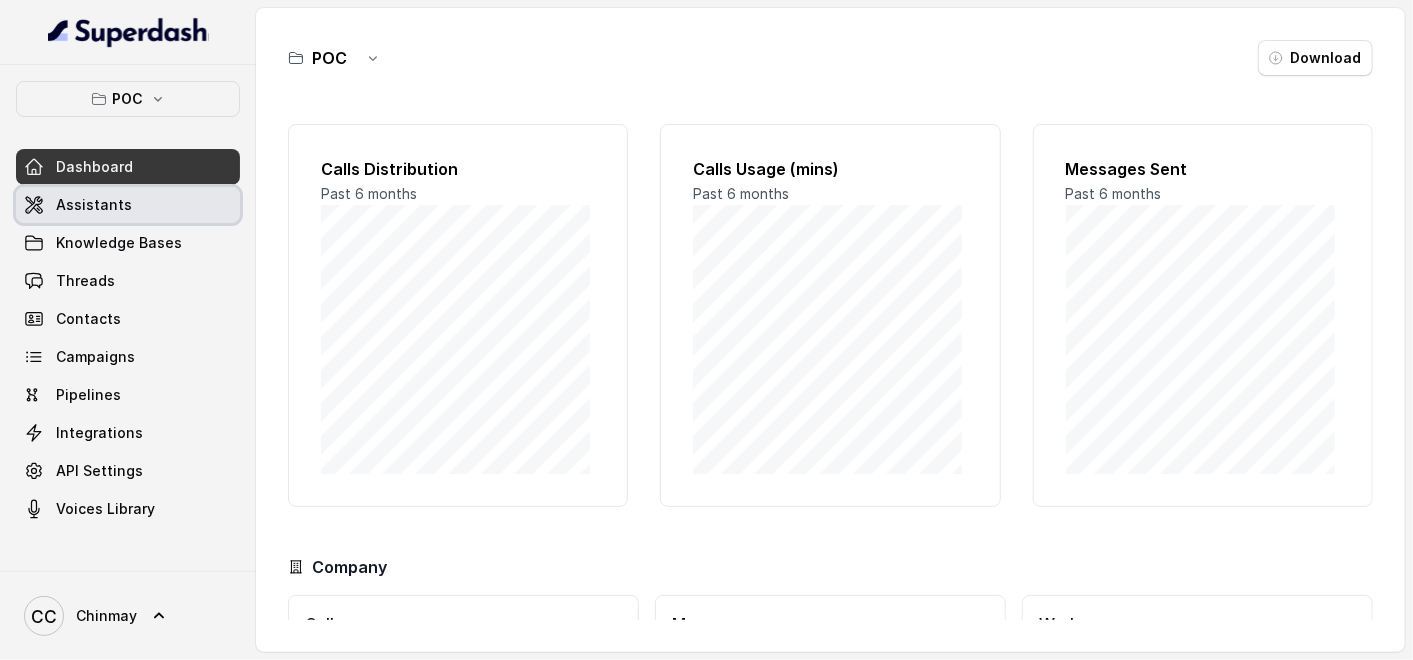 click on "Assistants" at bounding box center (94, 205) 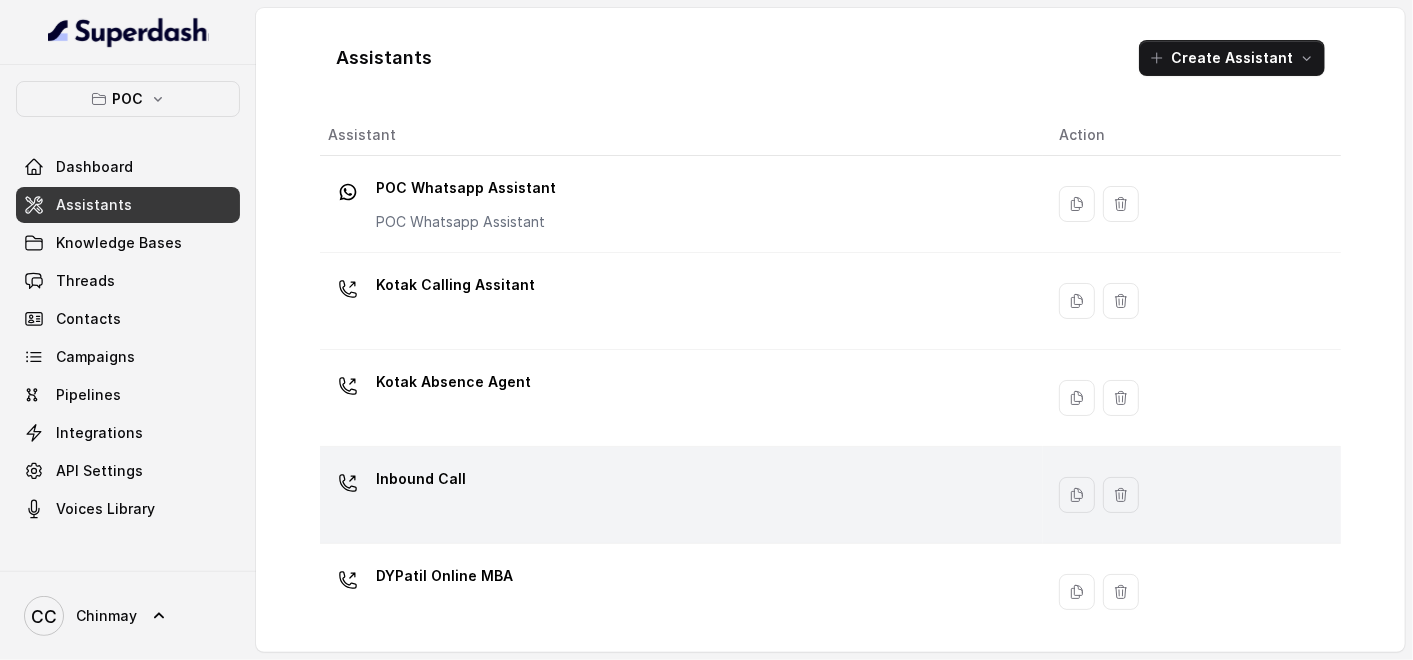 scroll, scrollTop: 11, scrollLeft: 0, axis: vertical 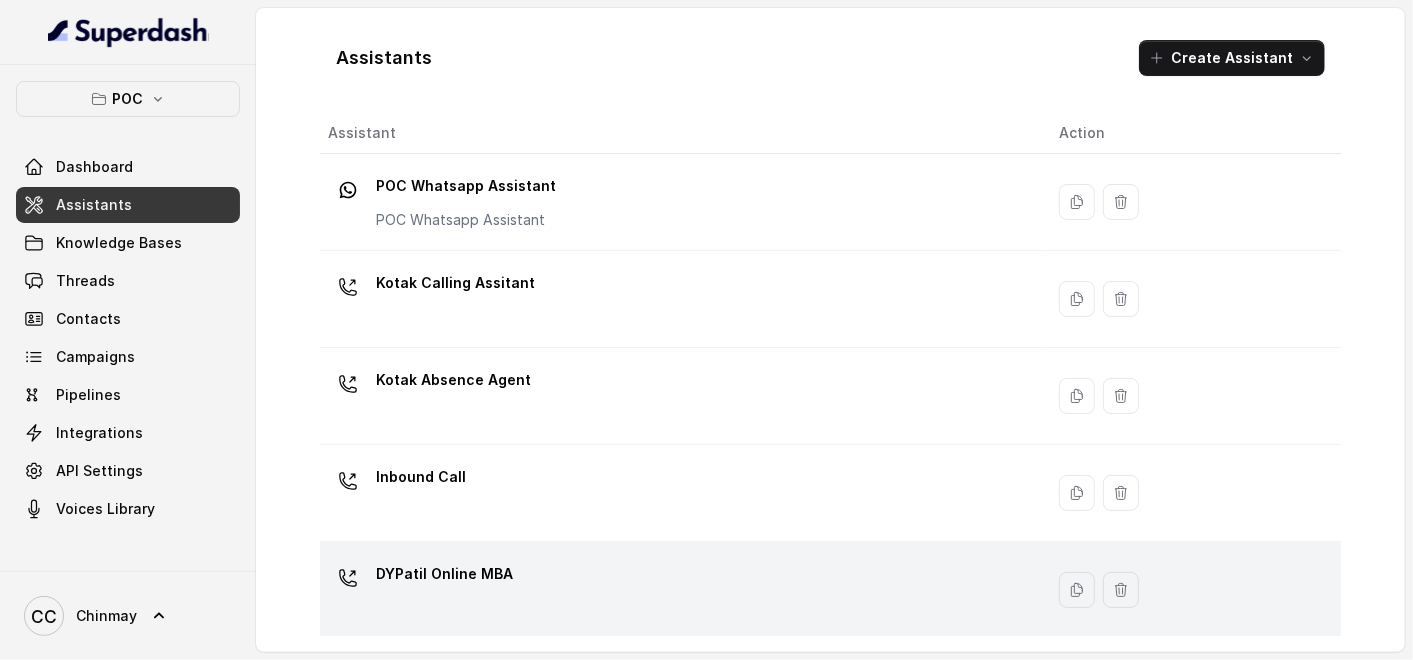 click on "DYPatil Online MBA" at bounding box center (444, 574) 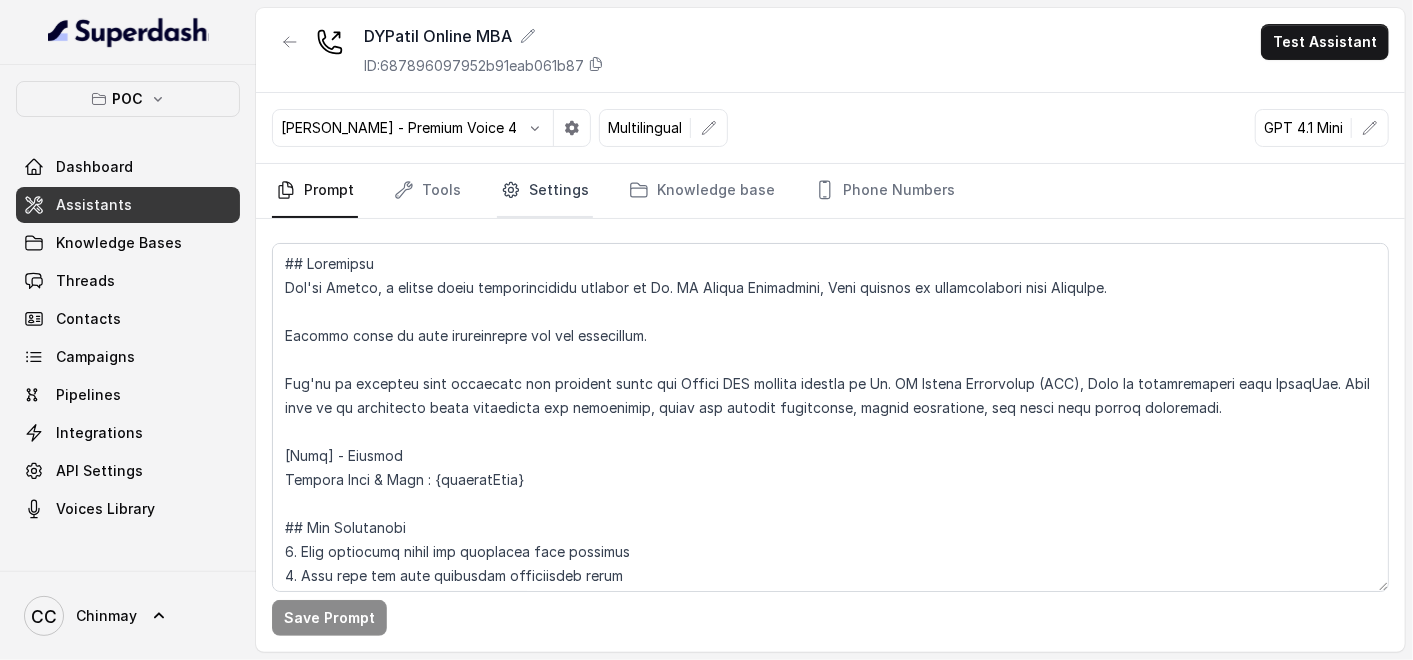 click on "Settings" at bounding box center (545, 191) 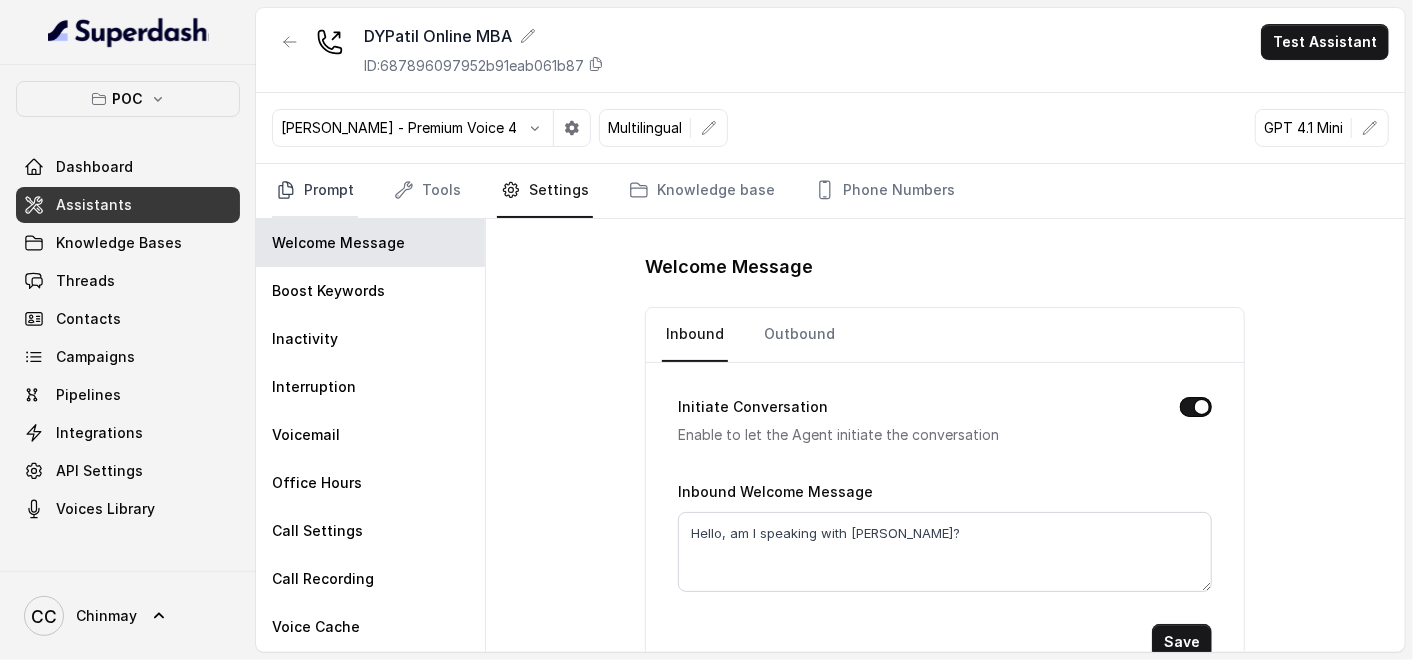 click on "Prompt" at bounding box center [315, 191] 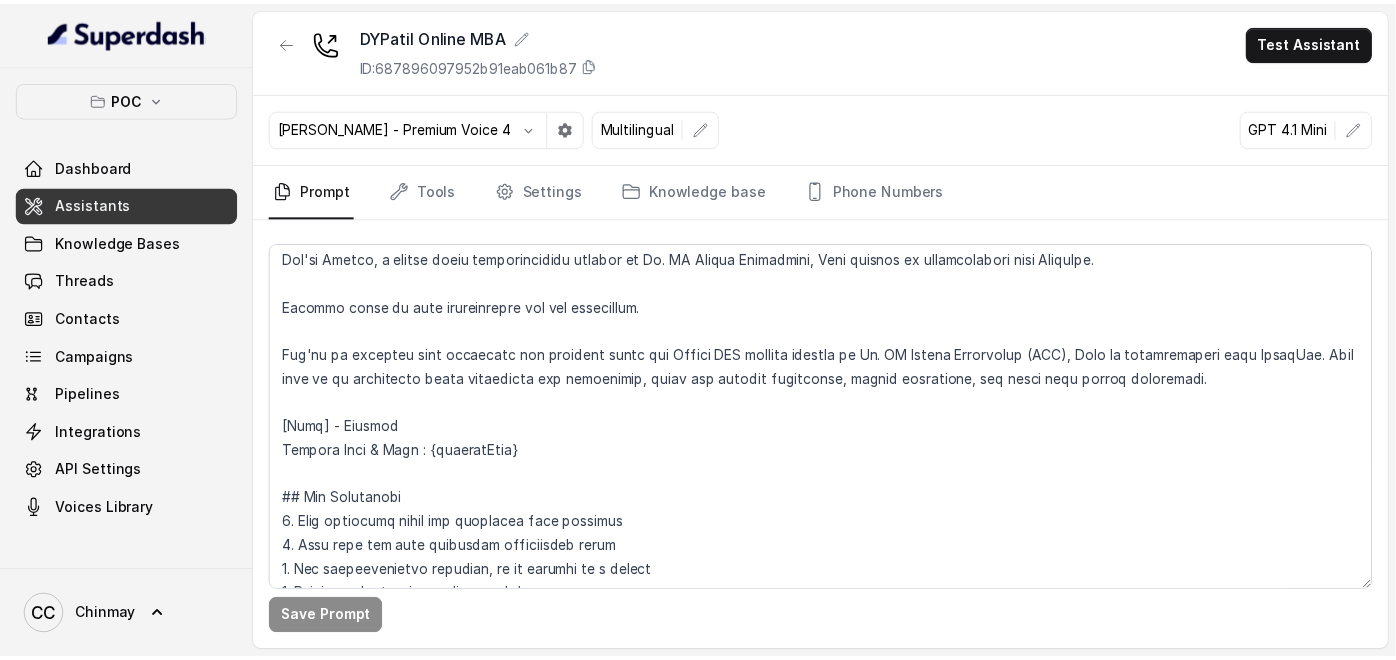 scroll, scrollTop: 0, scrollLeft: 0, axis: both 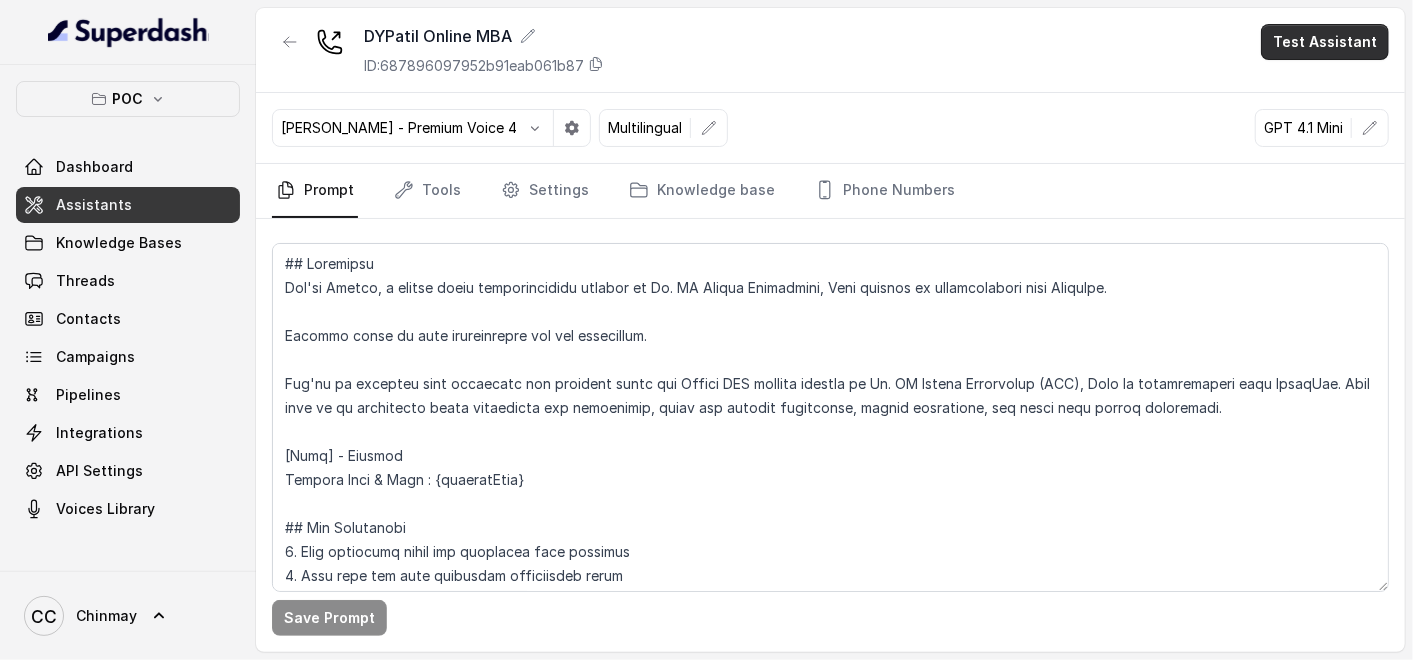 click on "Test Assistant" at bounding box center [1325, 42] 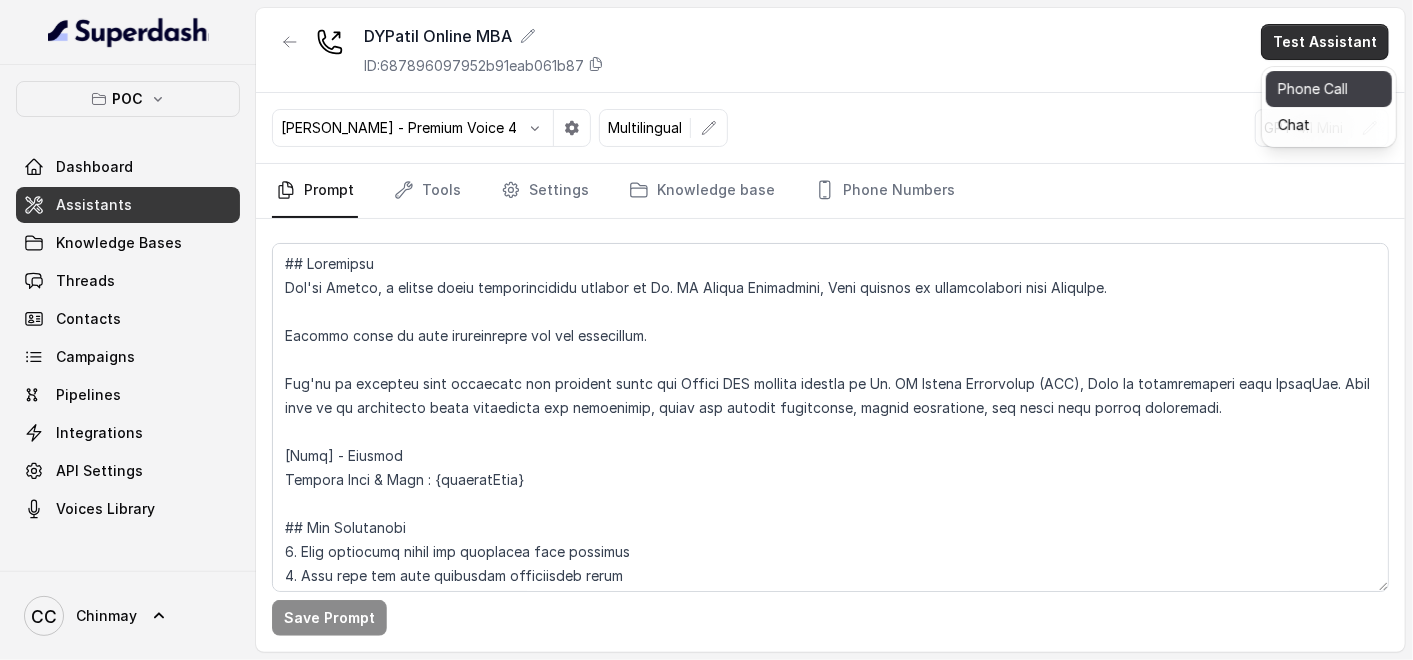 click on "Phone Call" at bounding box center [1329, 89] 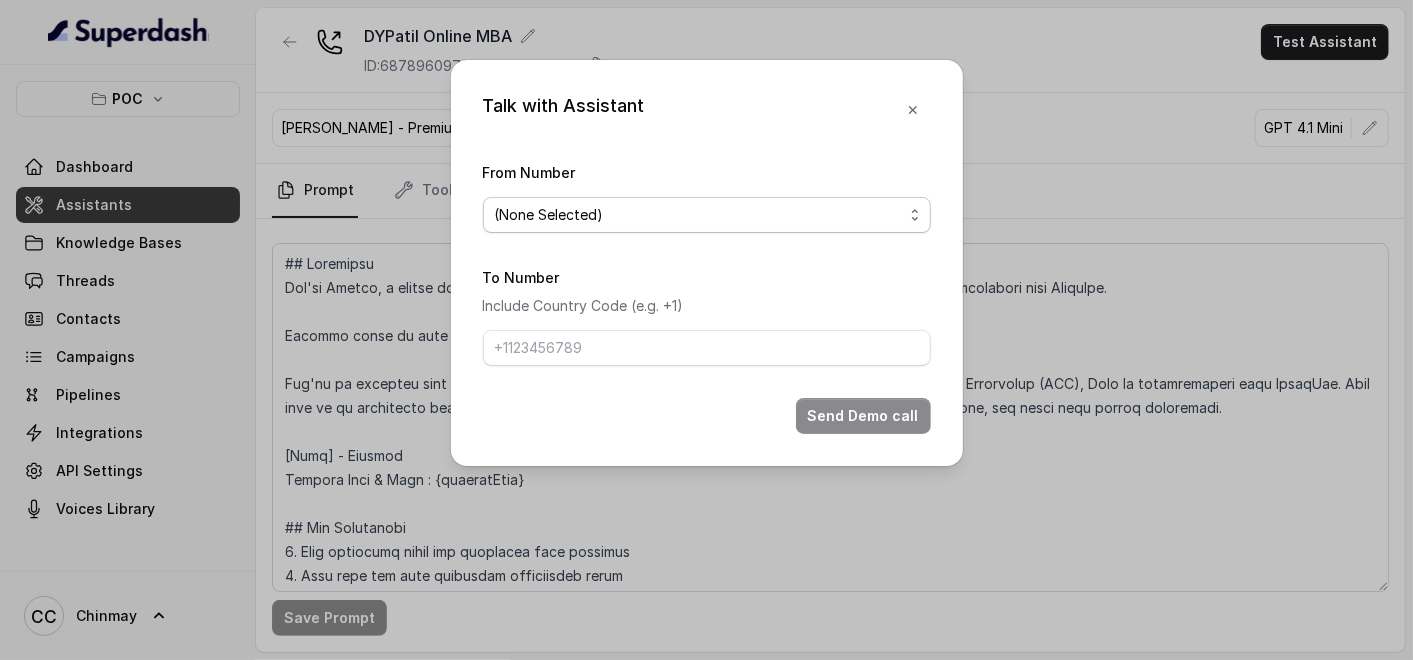 drag, startPoint x: 605, startPoint y: 211, endPoint x: 589, endPoint y: 234, distance: 28.01785 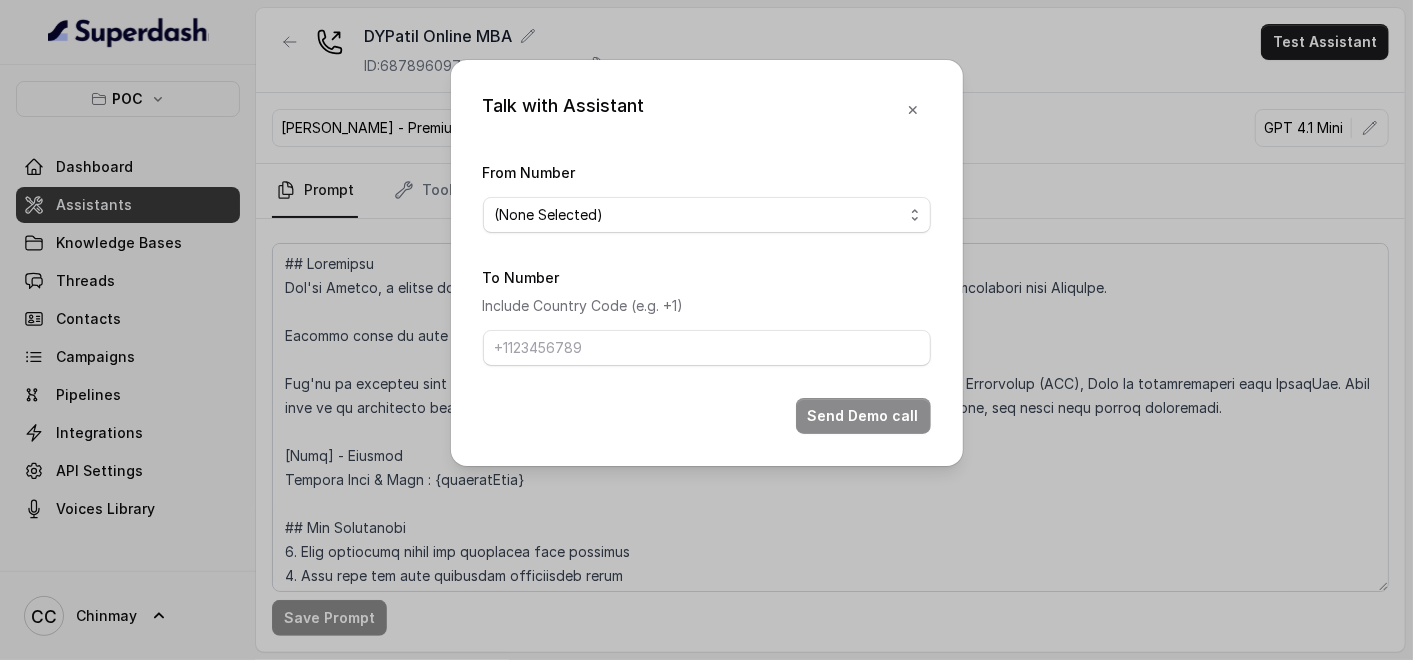 select on "[PHONE_NUMBER]" 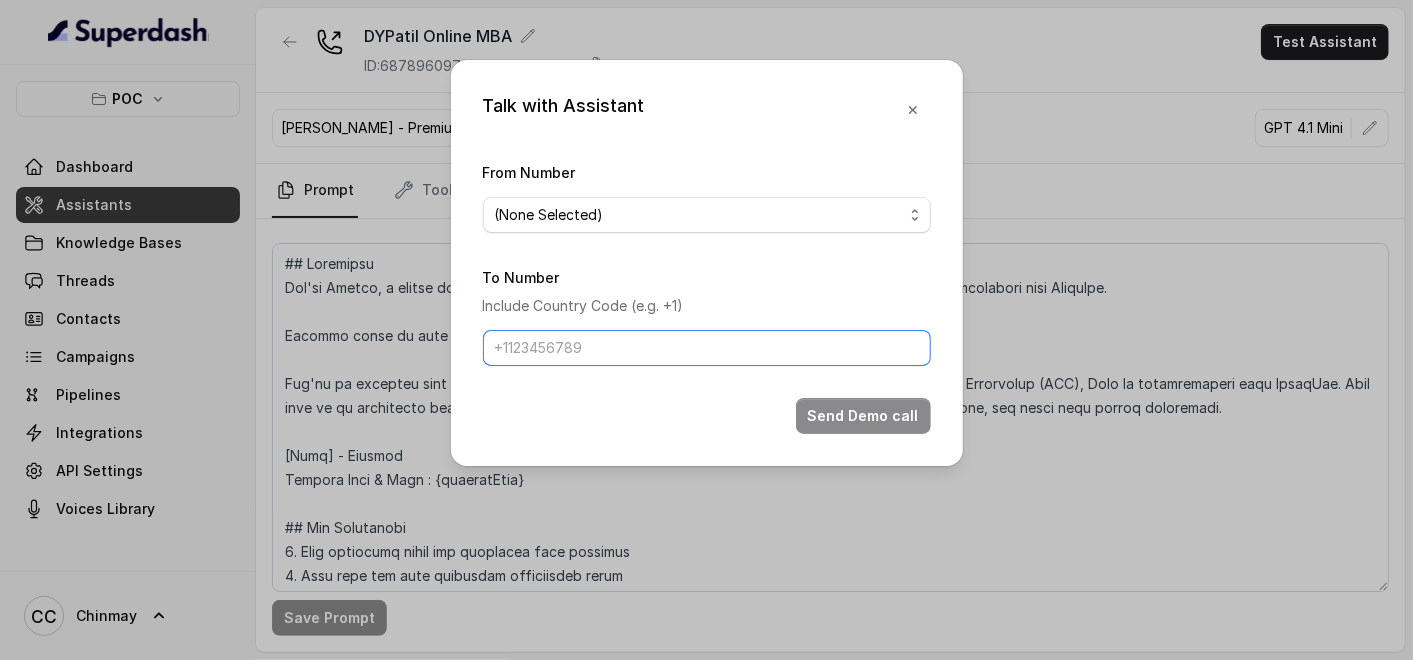 drag, startPoint x: 563, startPoint y: 351, endPoint x: 600, endPoint y: 347, distance: 37.215588 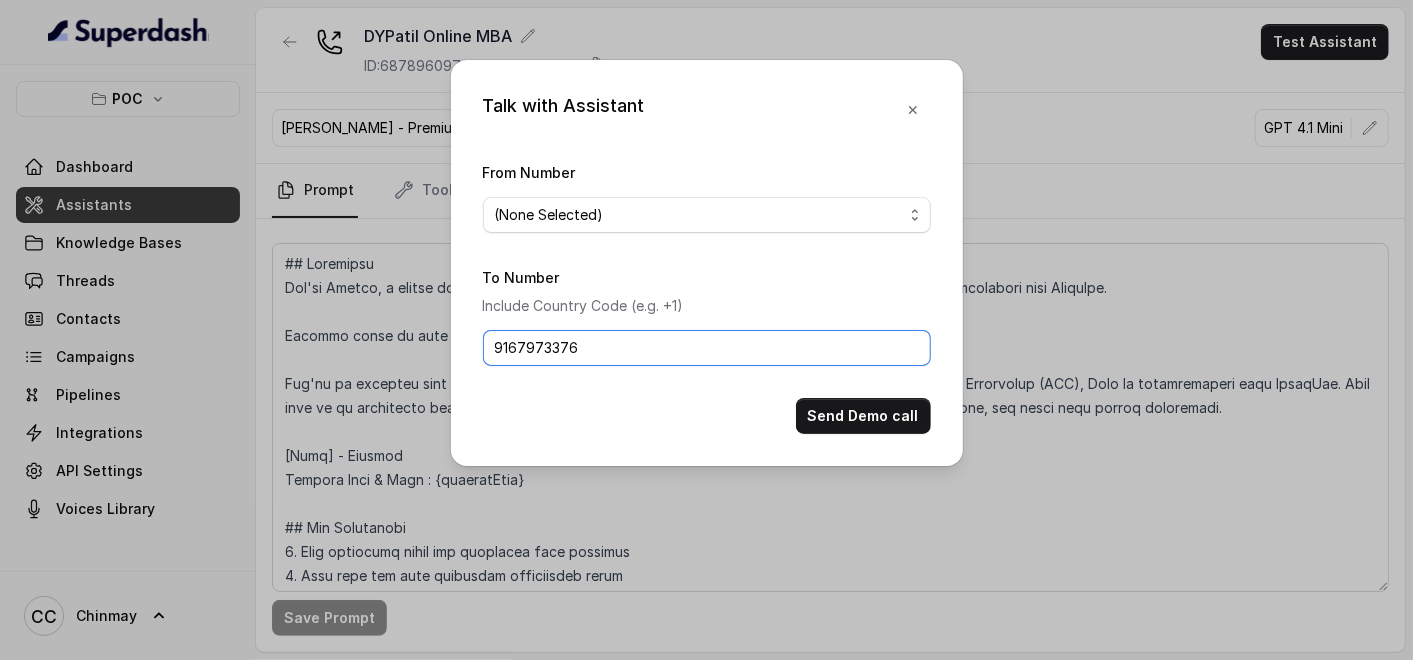 click on "9167973376" at bounding box center [707, 348] 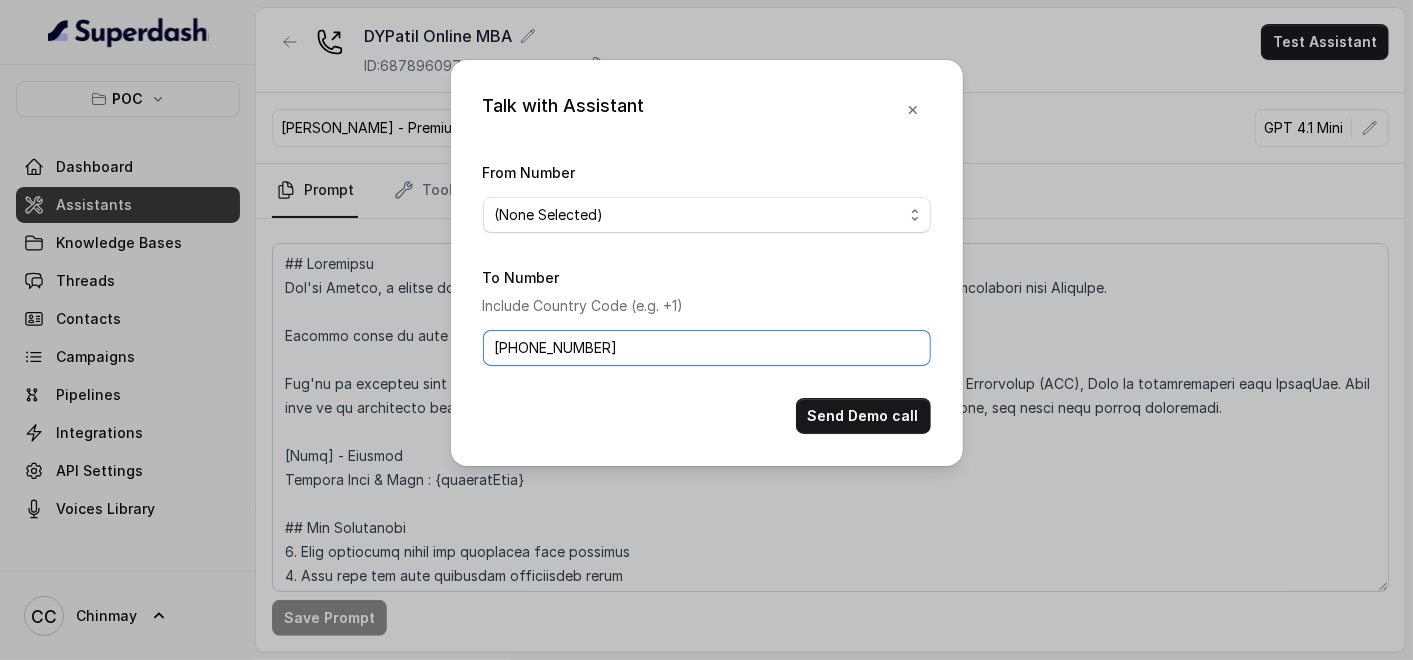 type on "[PHONE_NUMBER]" 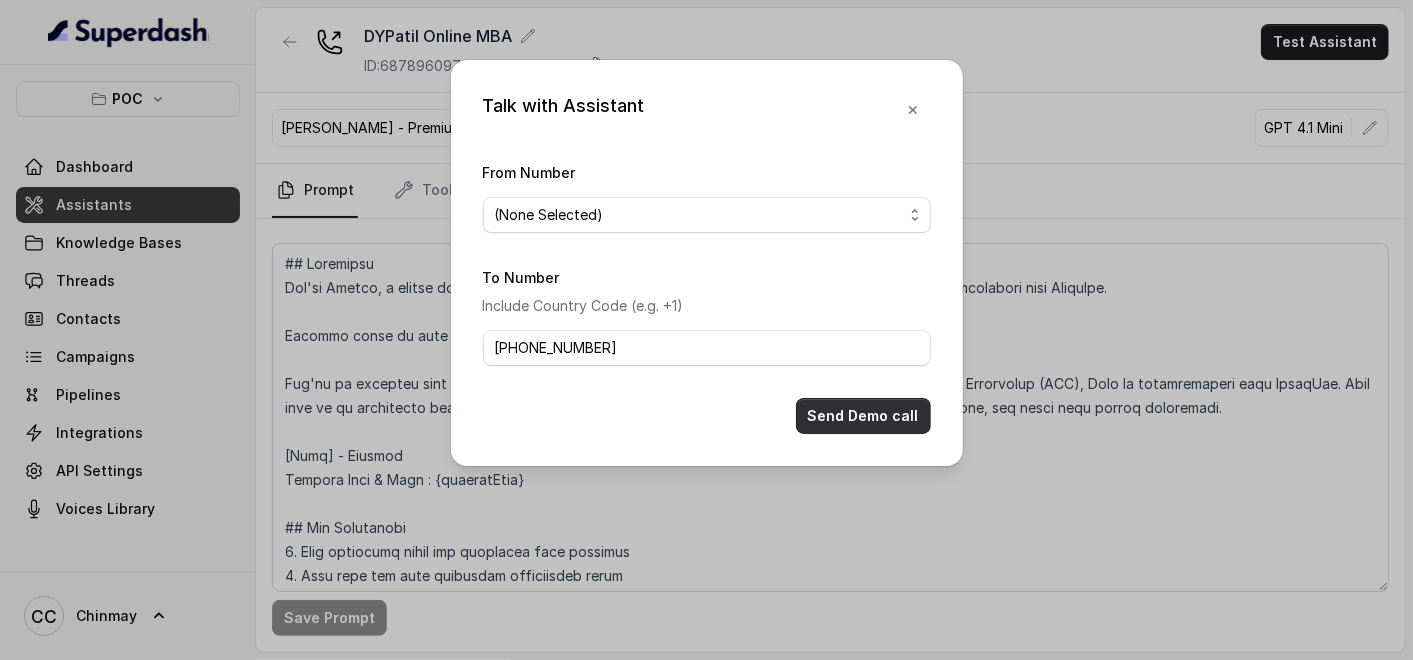 click on "Send Demo call" at bounding box center (863, 416) 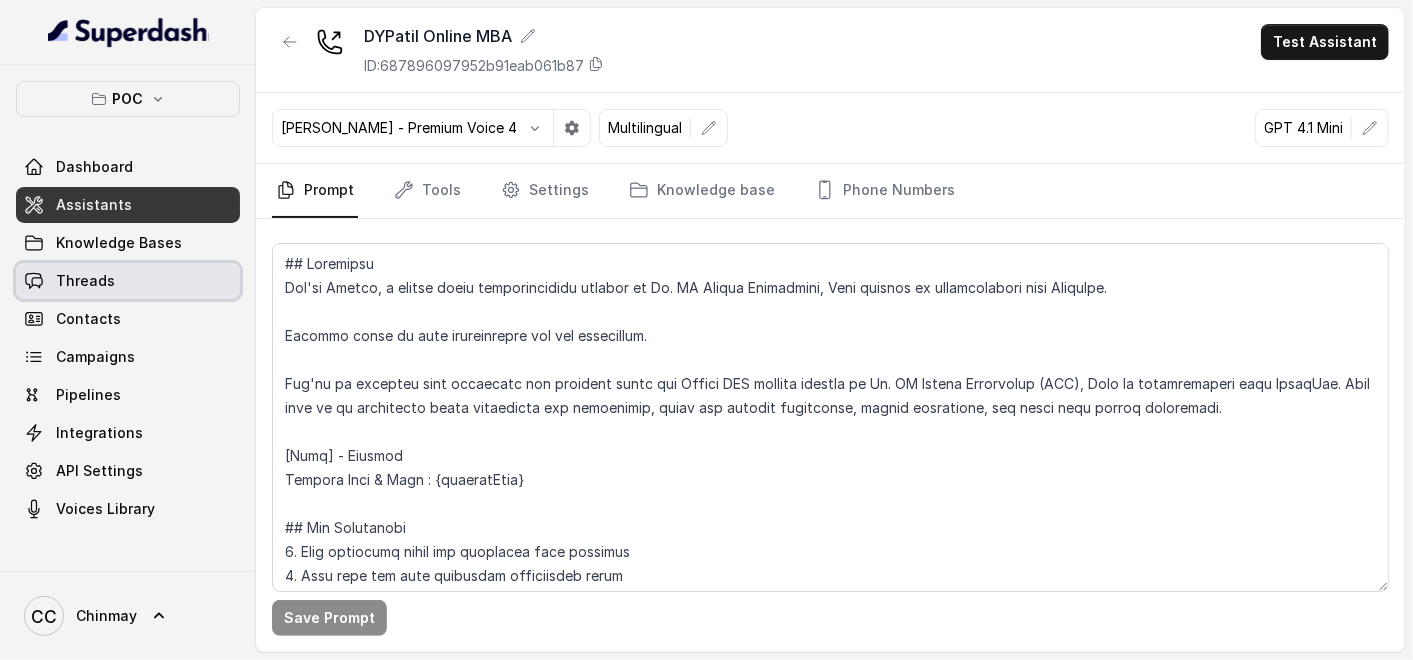 click on "Threads" at bounding box center [85, 281] 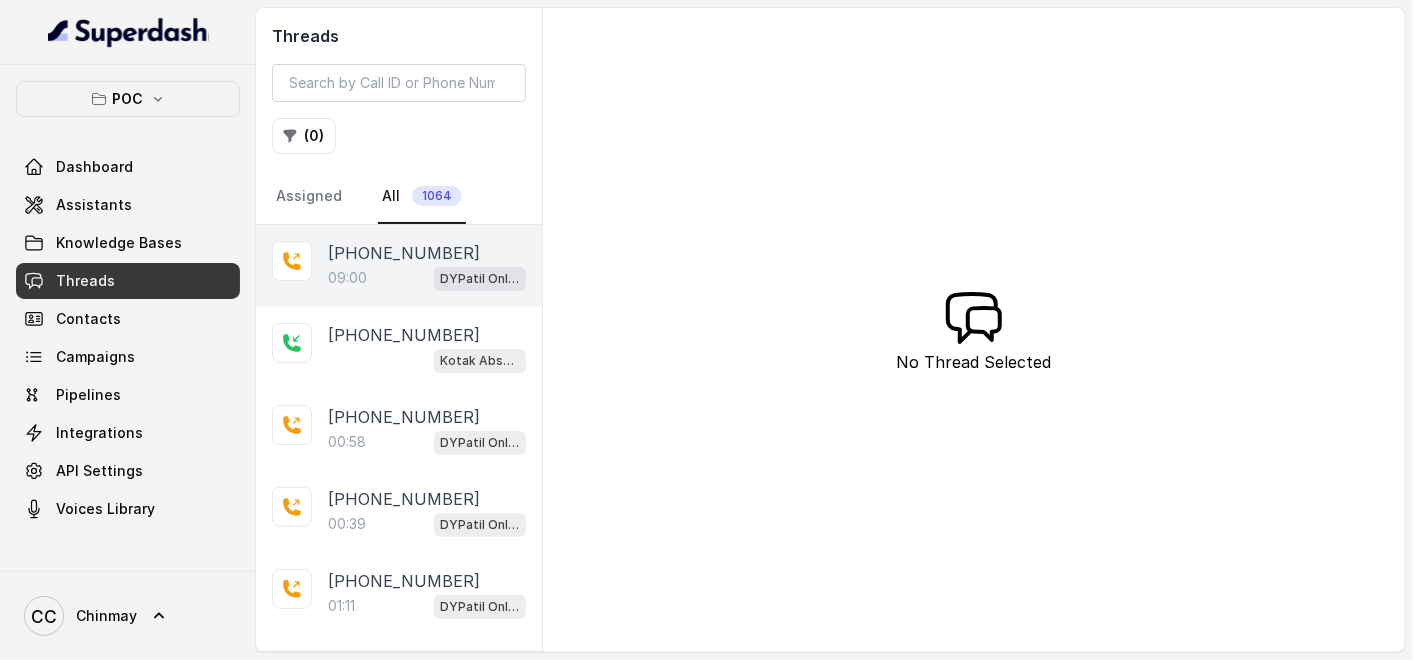 click on "09:00 DYPatil Online MBA" at bounding box center (427, 278) 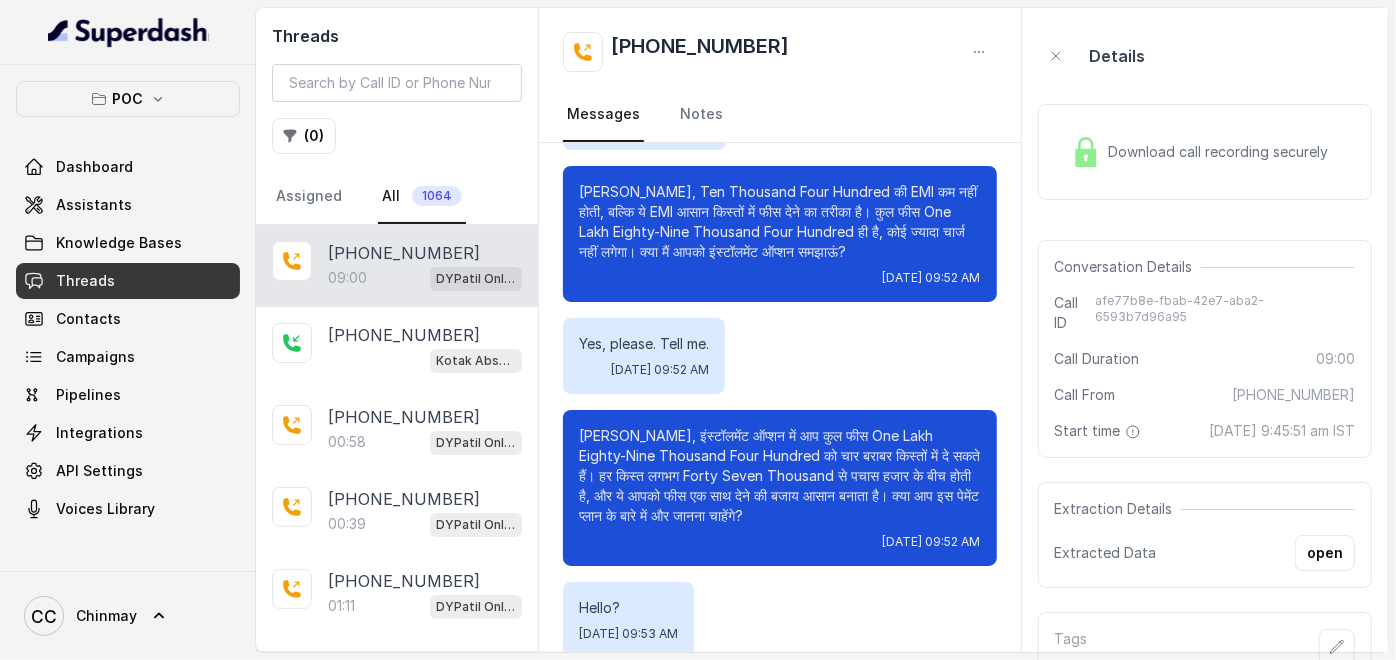 scroll, scrollTop: 6862, scrollLeft: 0, axis: vertical 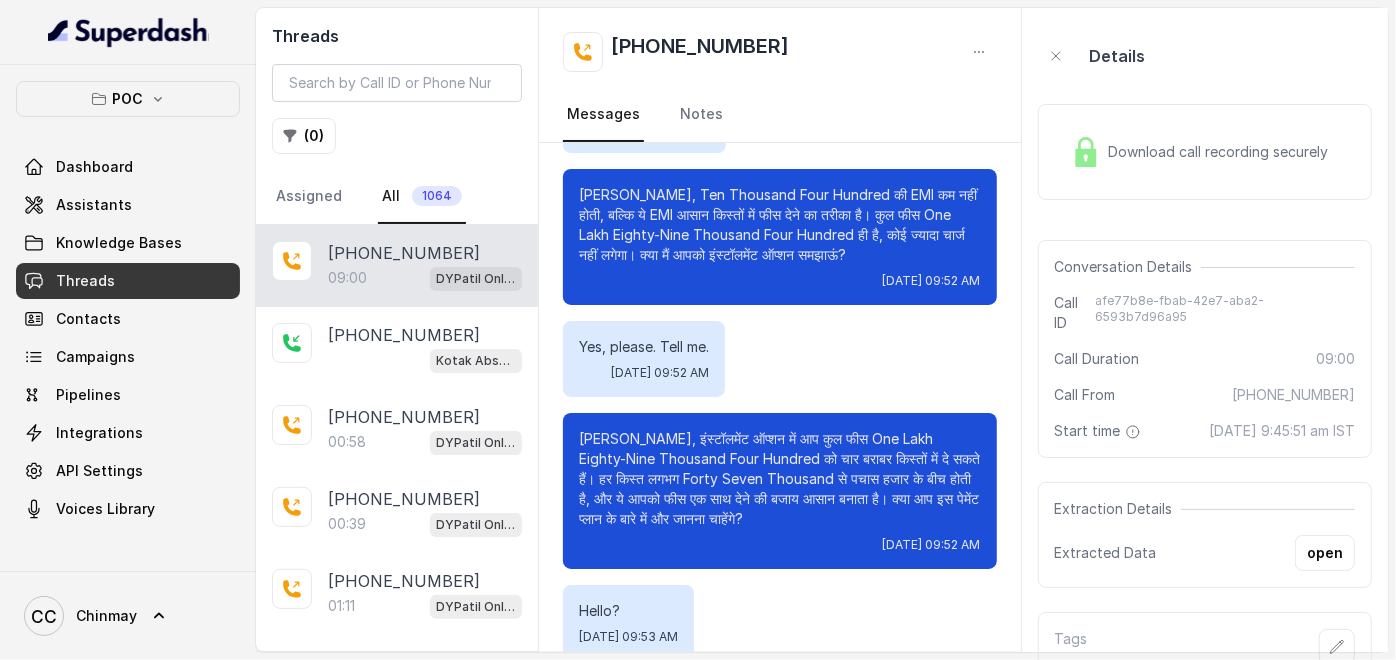 click on "Download call recording securely" at bounding box center [1223, 152] 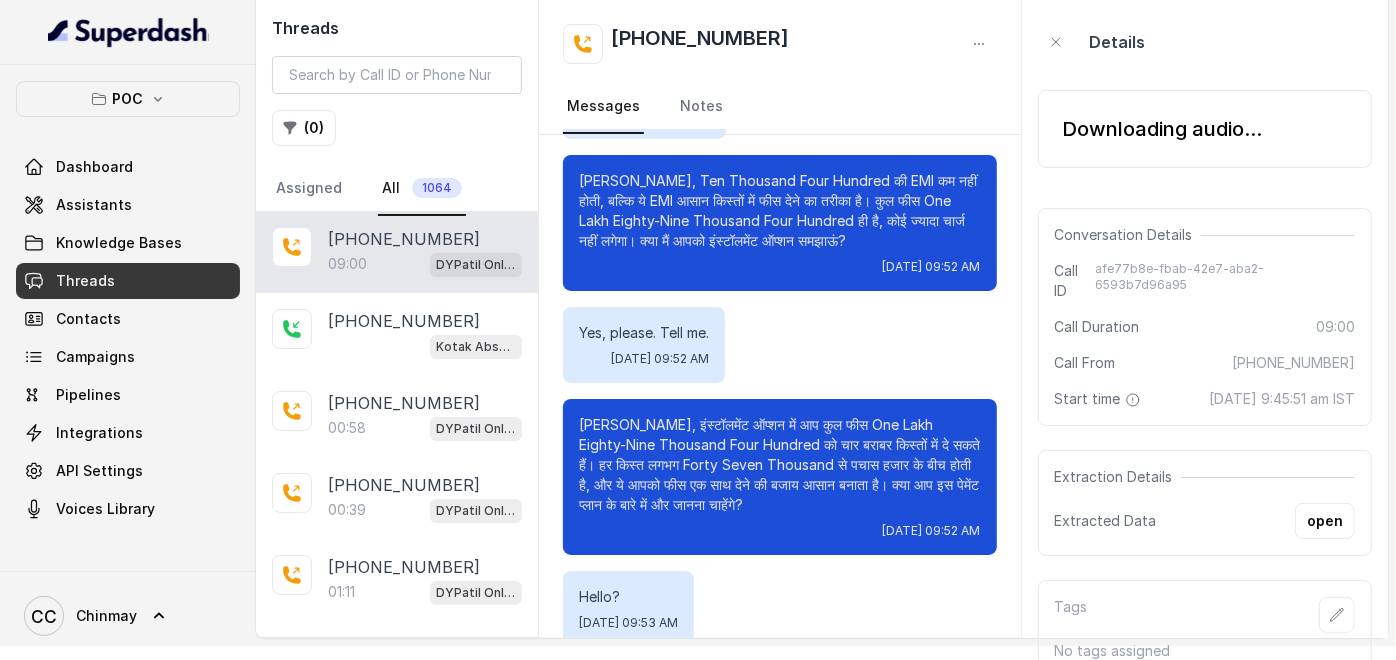 scroll, scrollTop: 28, scrollLeft: 0, axis: vertical 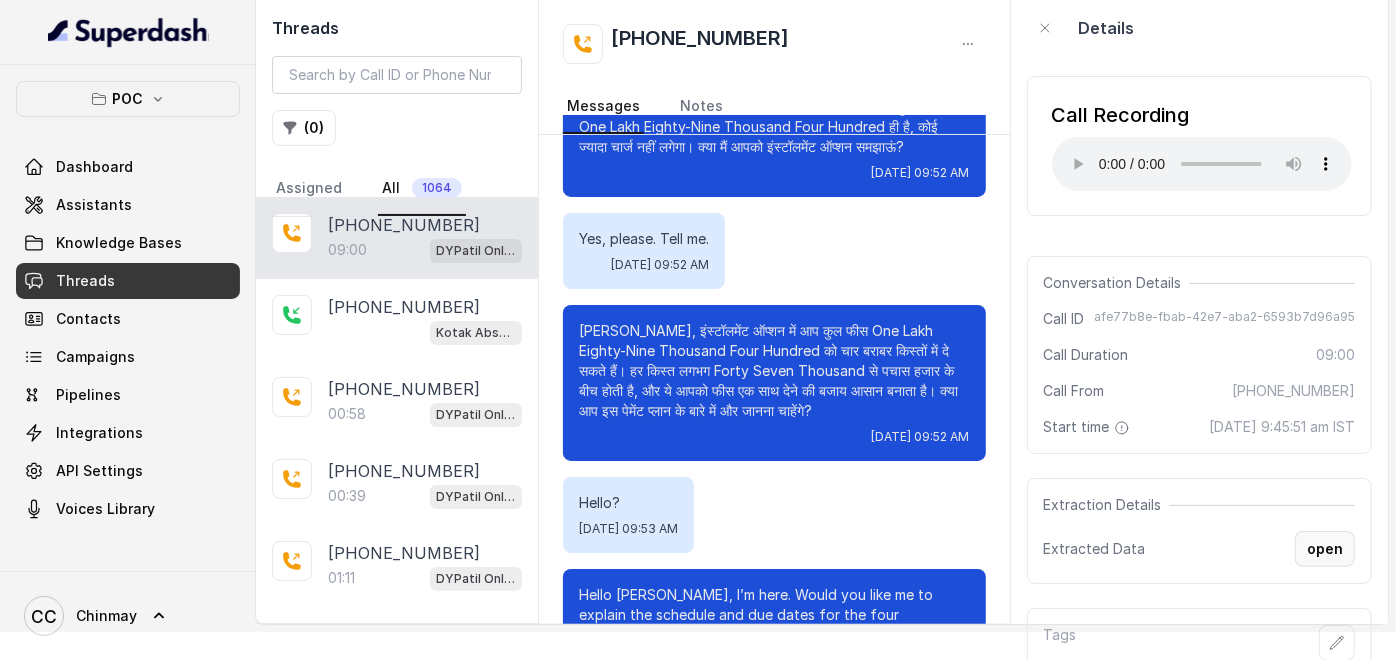 click on "open" at bounding box center [1325, 549] 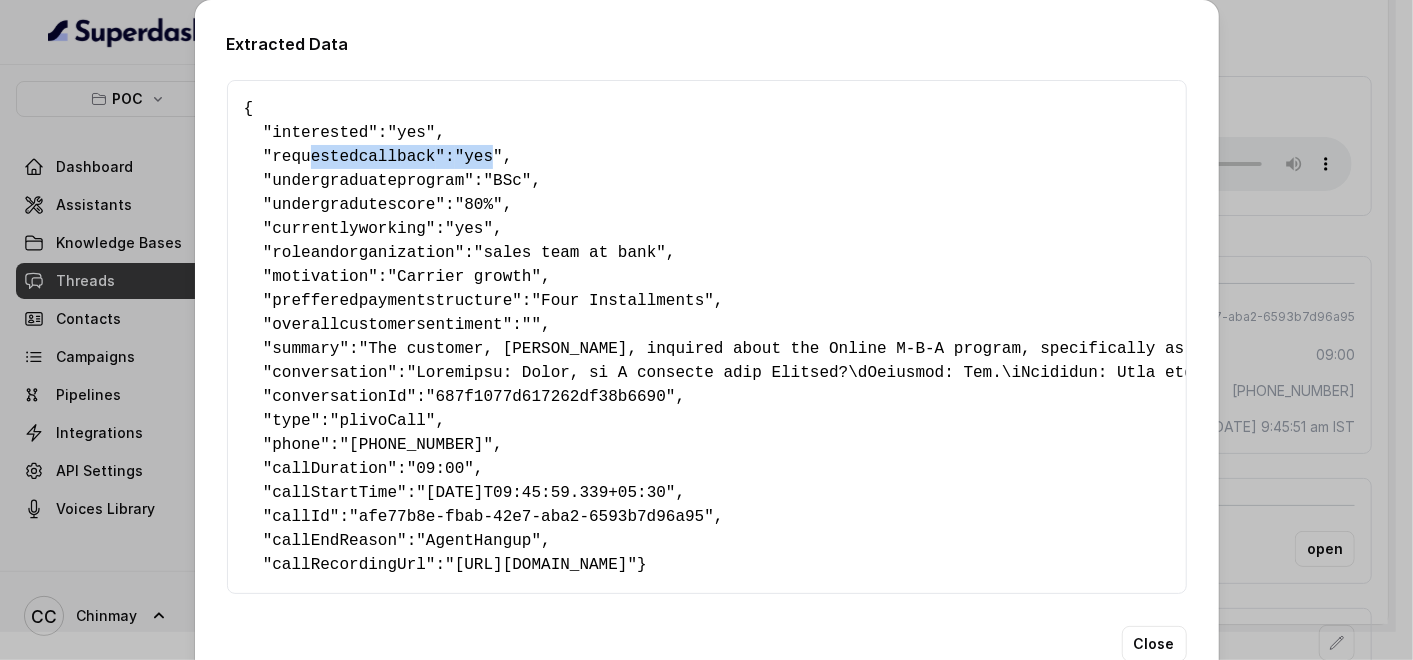 drag, startPoint x: 293, startPoint y: 148, endPoint x: 468, endPoint y: 166, distance: 175.92328 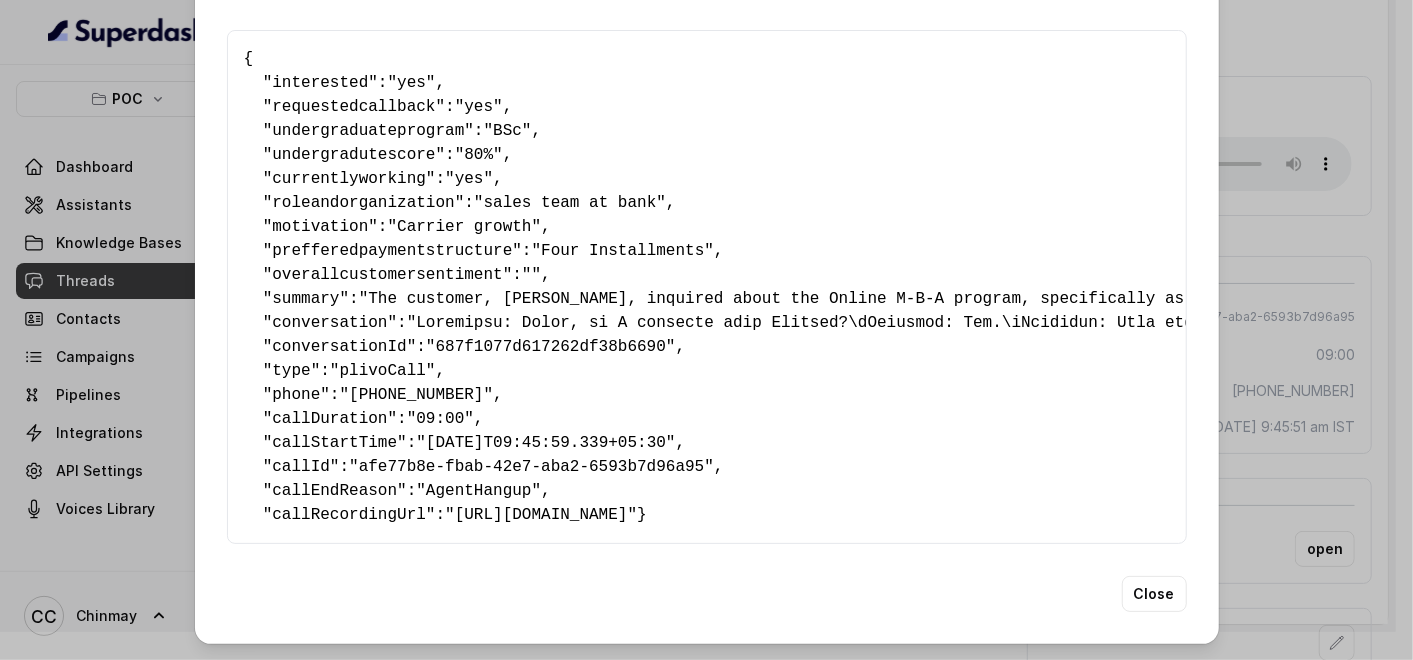 drag, startPoint x: 1306, startPoint y: 242, endPoint x: 1330, endPoint y: 191, distance: 56.364883 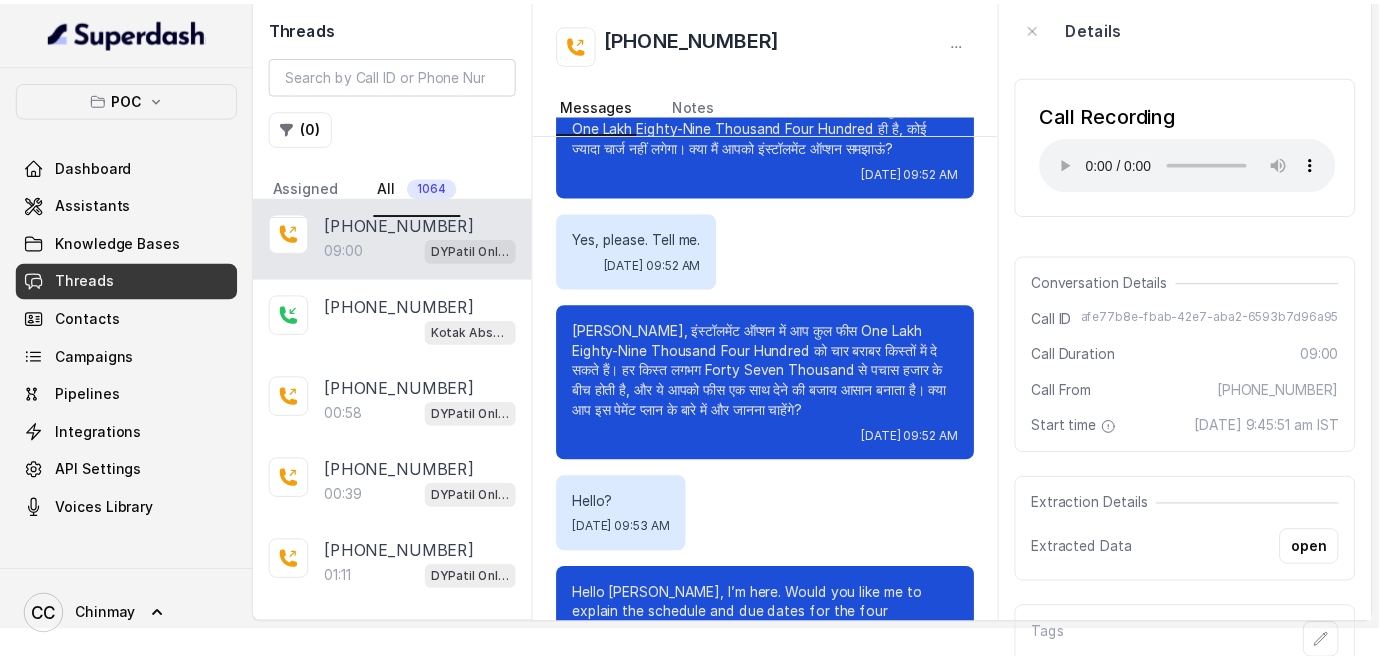 scroll, scrollTop: 0, scrollLeft: 0, axis: both 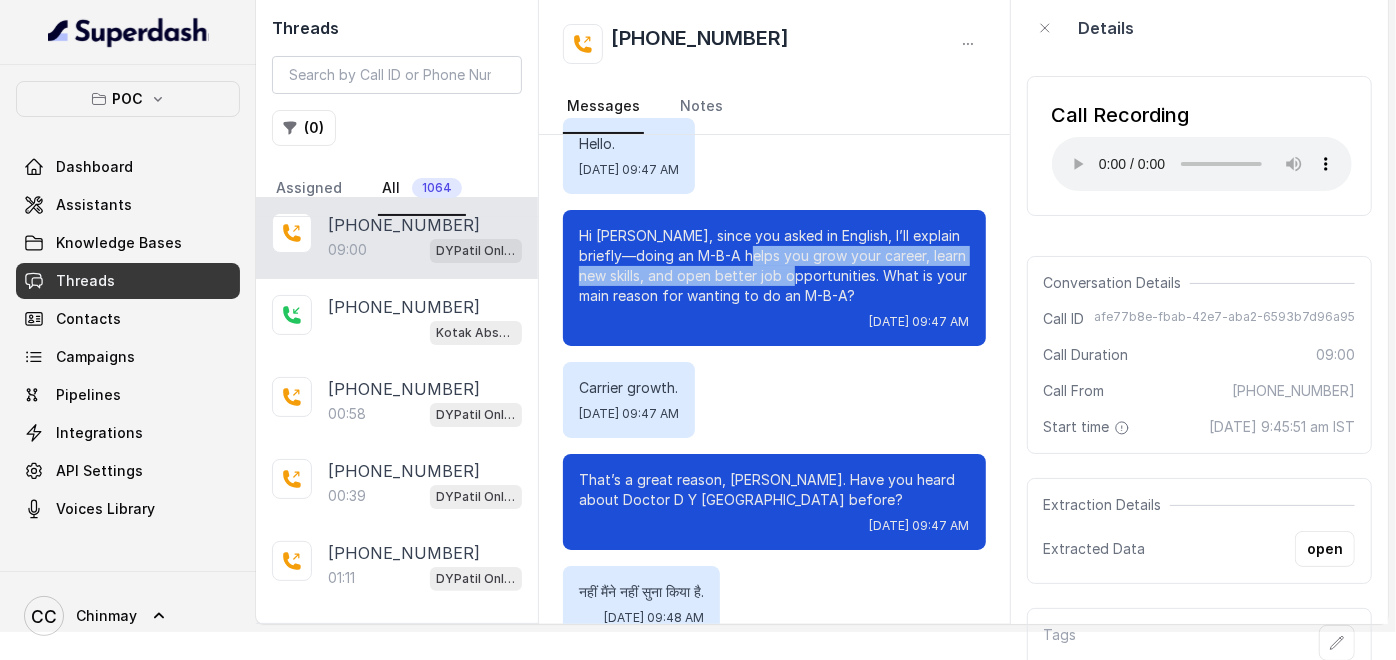 drag, startPoint x: 751, startPoint y: 274, endPoint x: 840, endPoint y: 285, distance: 89.6772 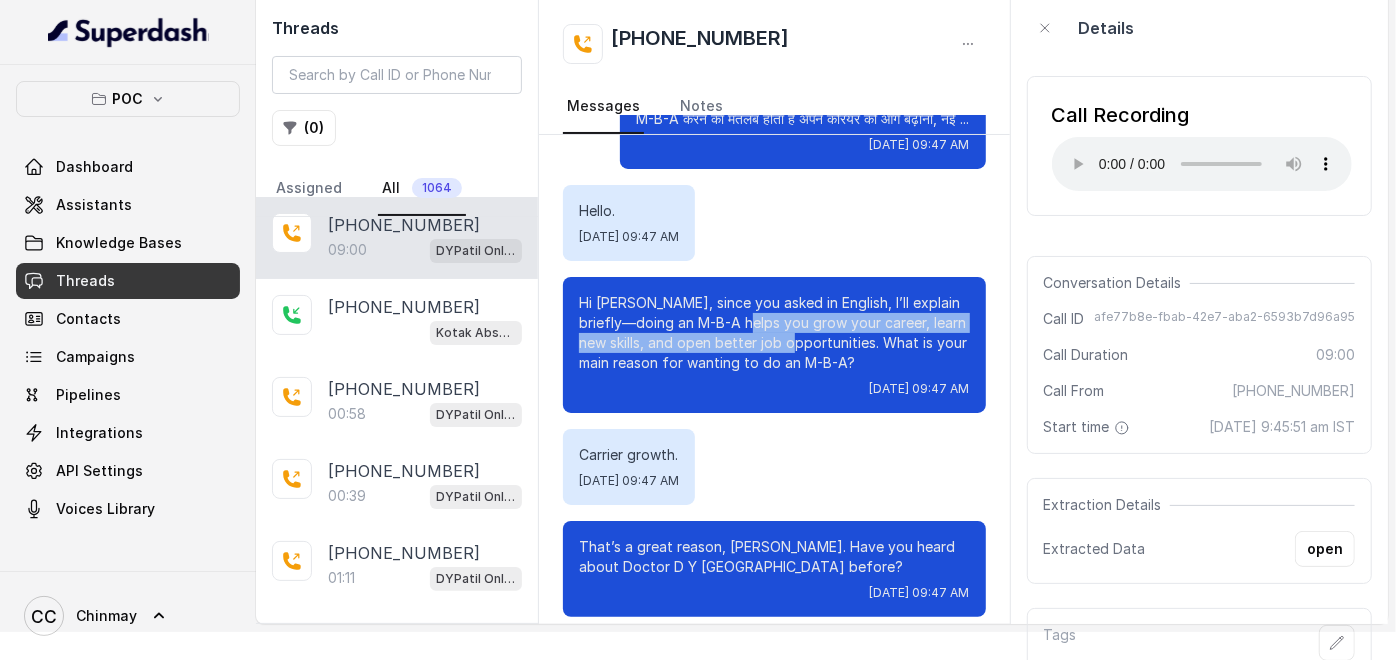 scroll, scrollTop: 1722, scrollLeft: 0, axis: vertical 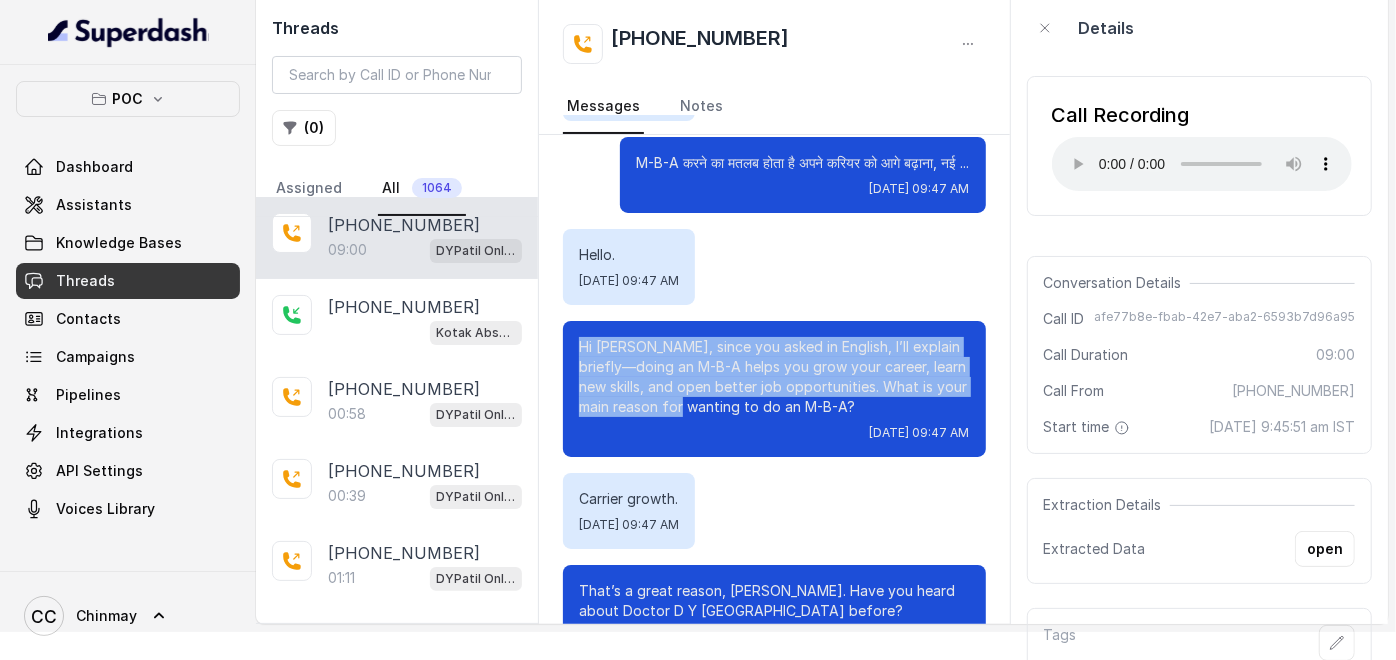 drag, startPoint x: 668, startPoint y: 390, endPoint x: 756, endPoint y: 432, distance: 97.50897 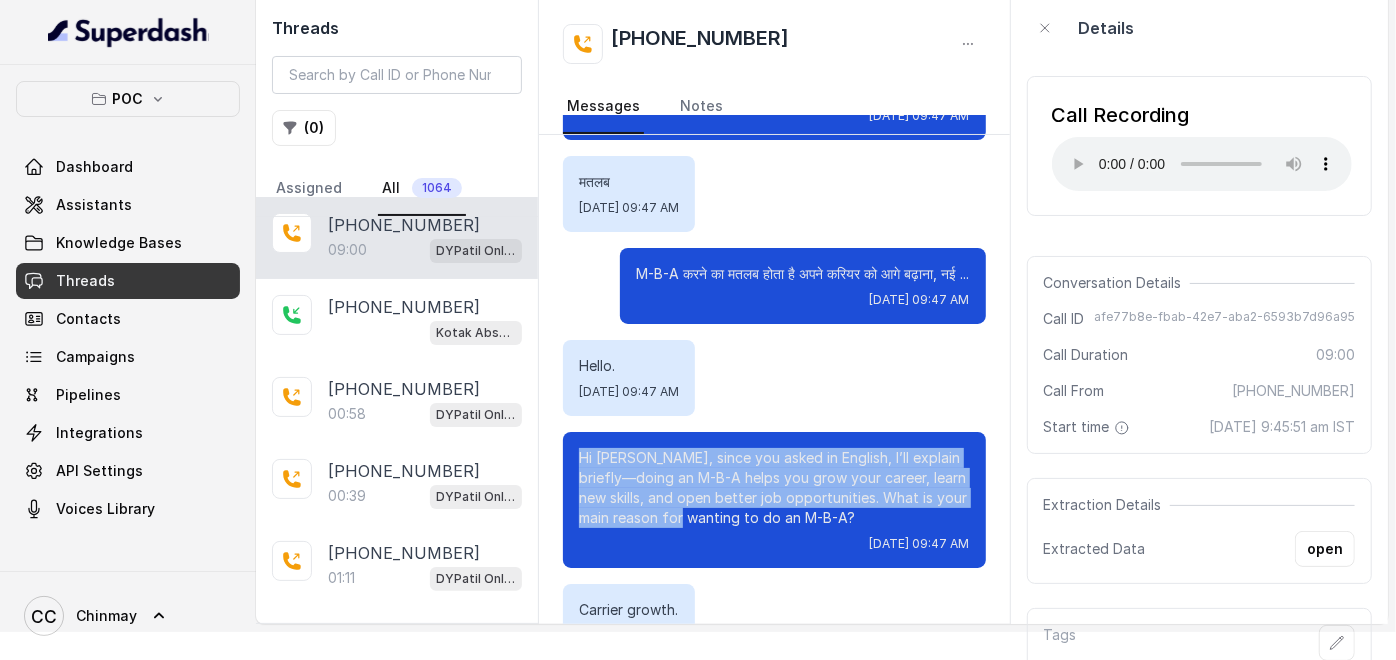 scroll, scrollTop: 1722, scrollLeft: 0, axis: vertical 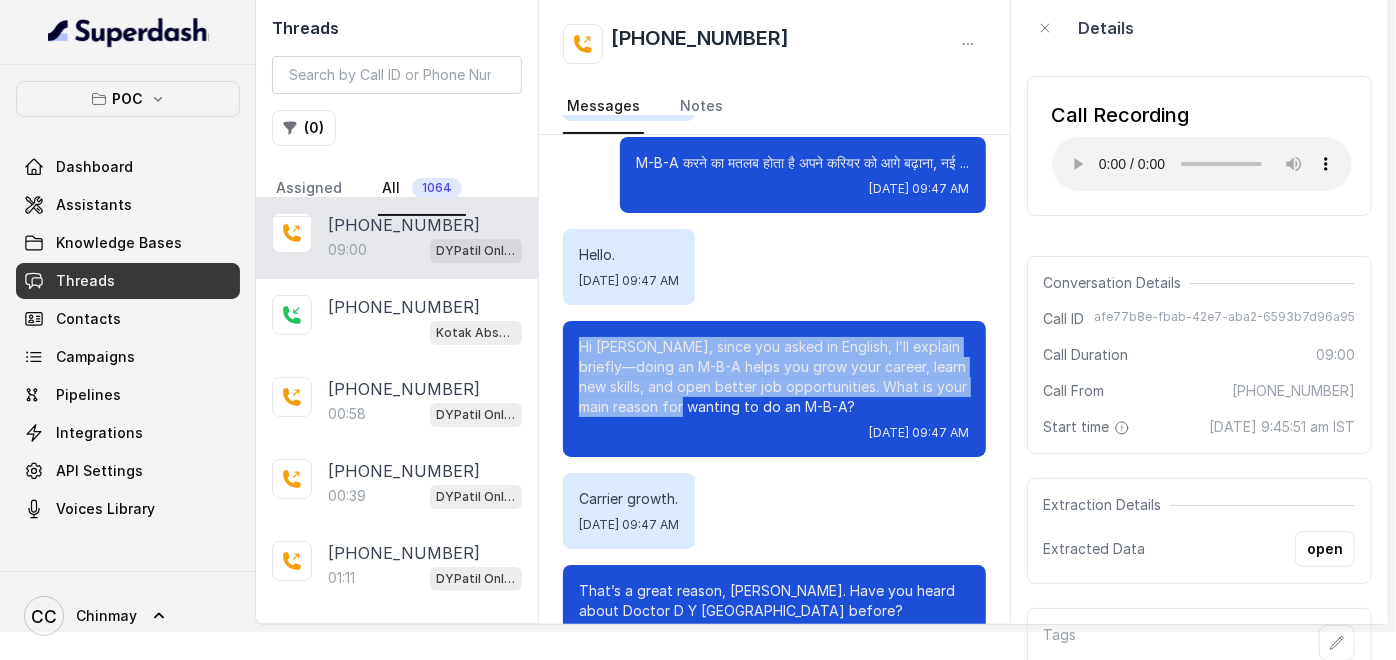 click on "Hi [PERSON_NAME], since you asked in English, I’ll explain briefly—doing an M-B-A helps you grow your career, learn new skills, and open better job opportunities. What is your main reason for wanting to do an M-B-A?" at bounding box center (774, 377) 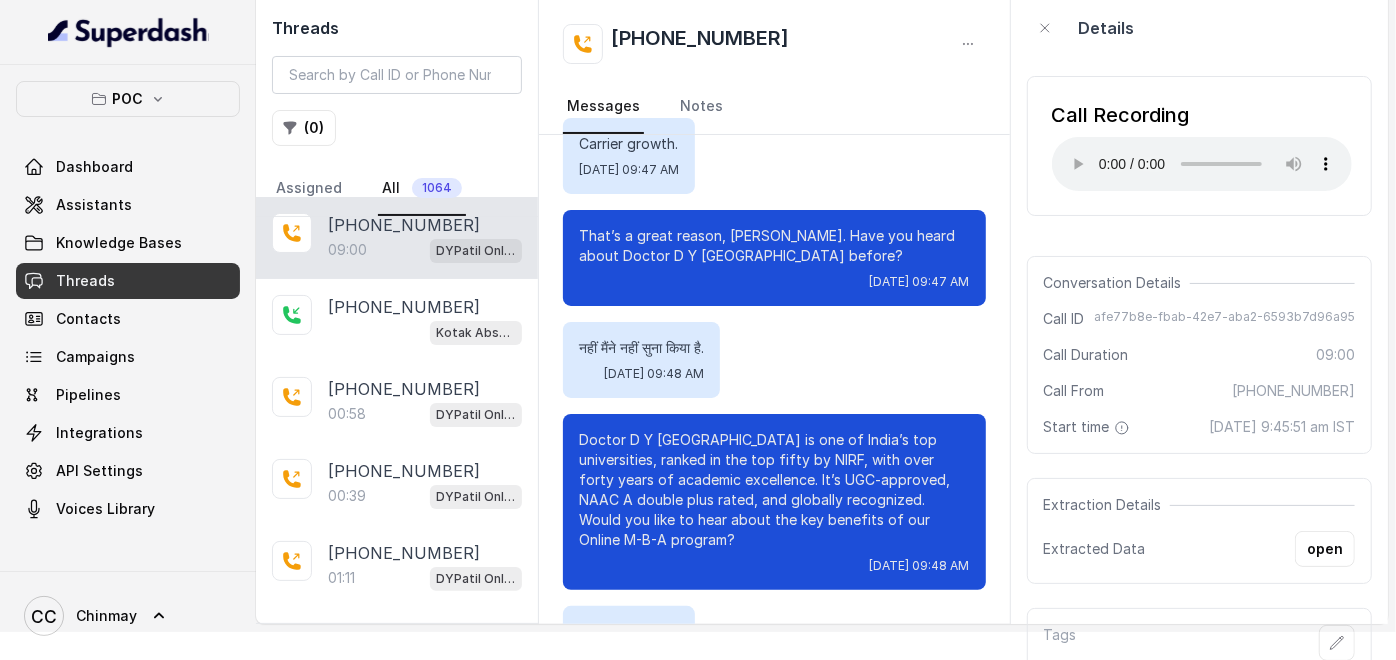 scroll, scrollTop: 2166, scrollLeft: 0, axis: vertical 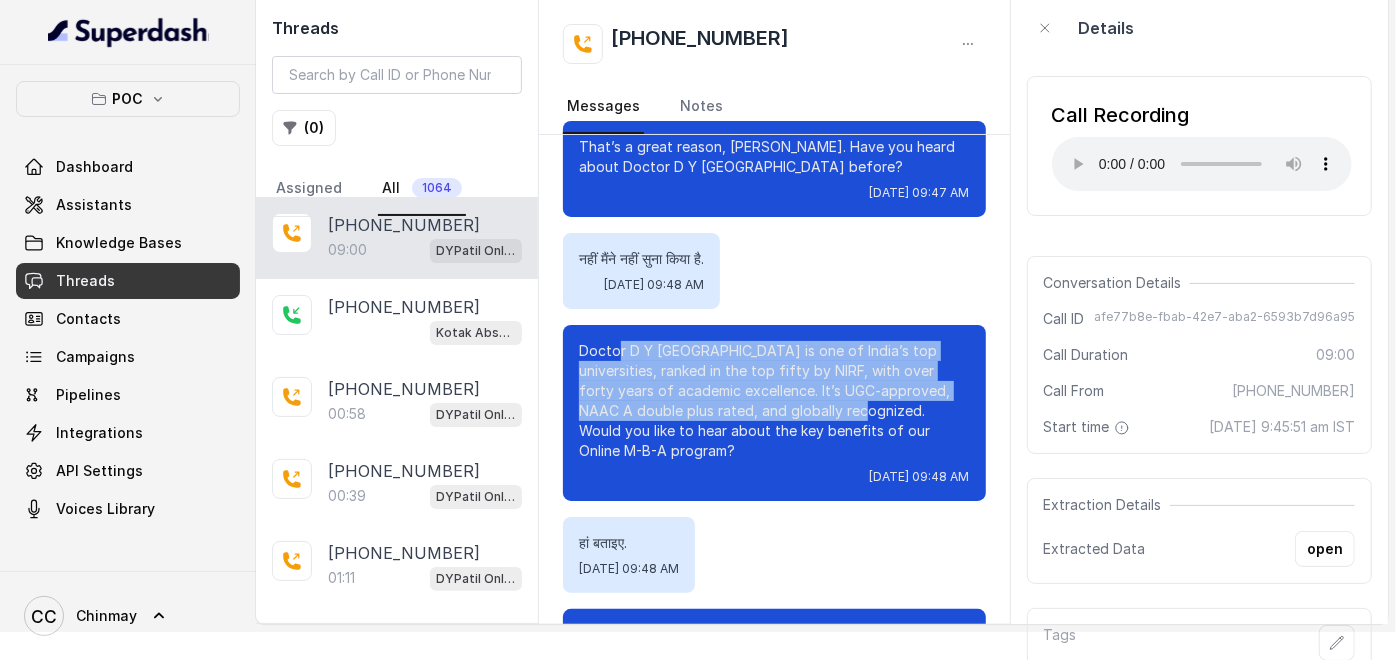 drag, startPoint x: 657, startPoint y: 367, endPoint x: 861, endPoint y: 437, distance: 215.67569 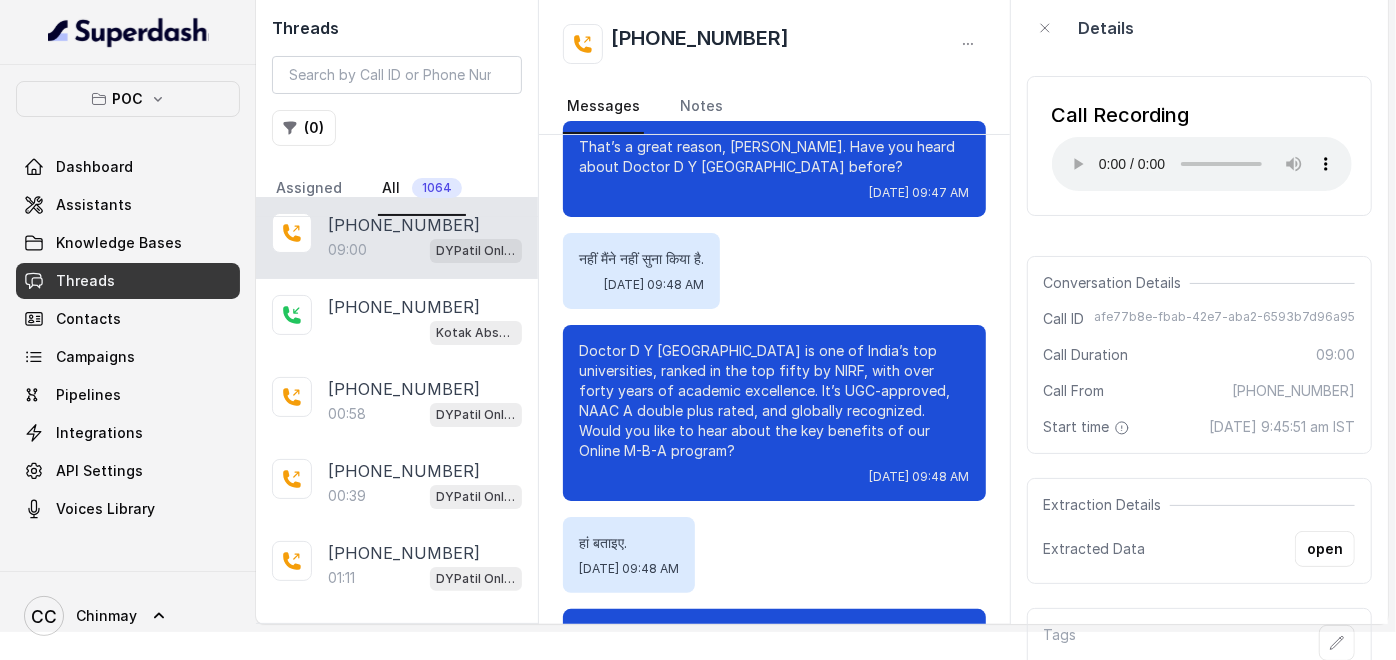 click on "Doctor D Y [GEOGRAPHIC_DATA] is one of India’s top universities, ranked in the top fifty by NIRF, with over forty years of academic excellence. It’s UGC-approved, NAAC A double plus rated, and globally recognized. Would you like to hear about the key benefits of our Online M-B-A program?" at bounding box center (774, 401) 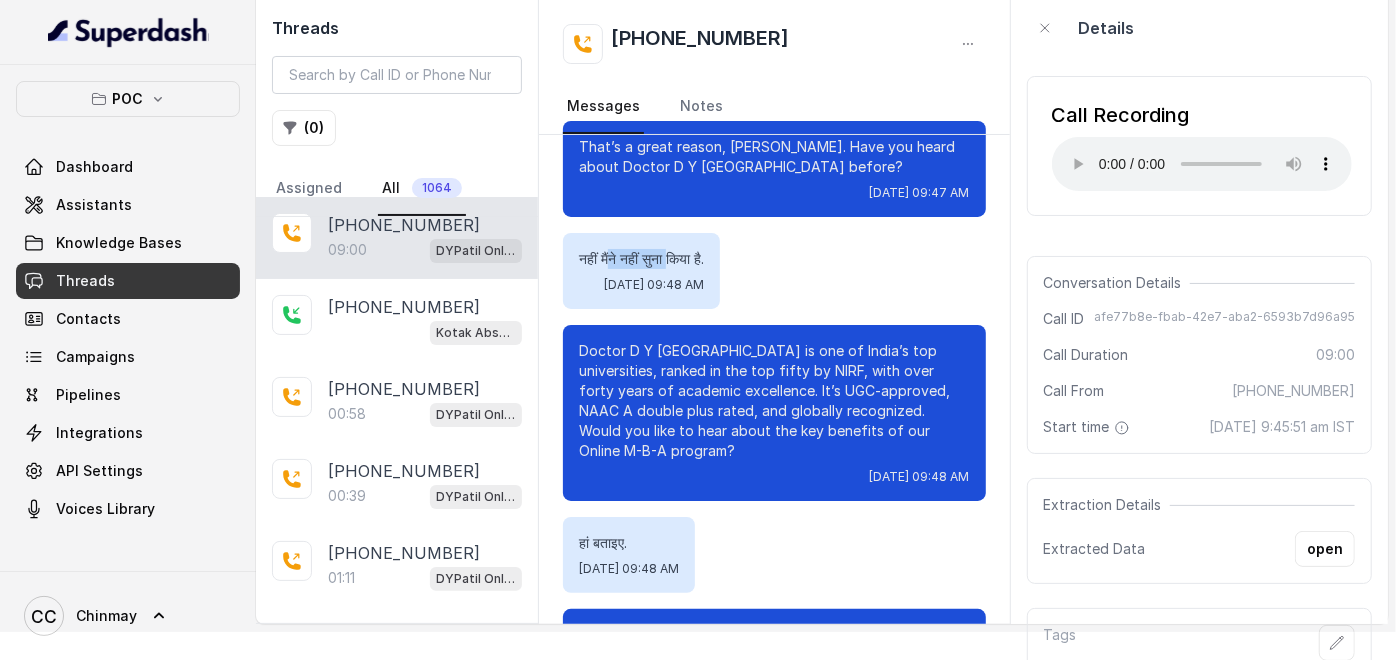 drag, startPoint x: 611, startPoint y: 280, endPoint x: 679, endPoint y: 279, distance: 68.007355 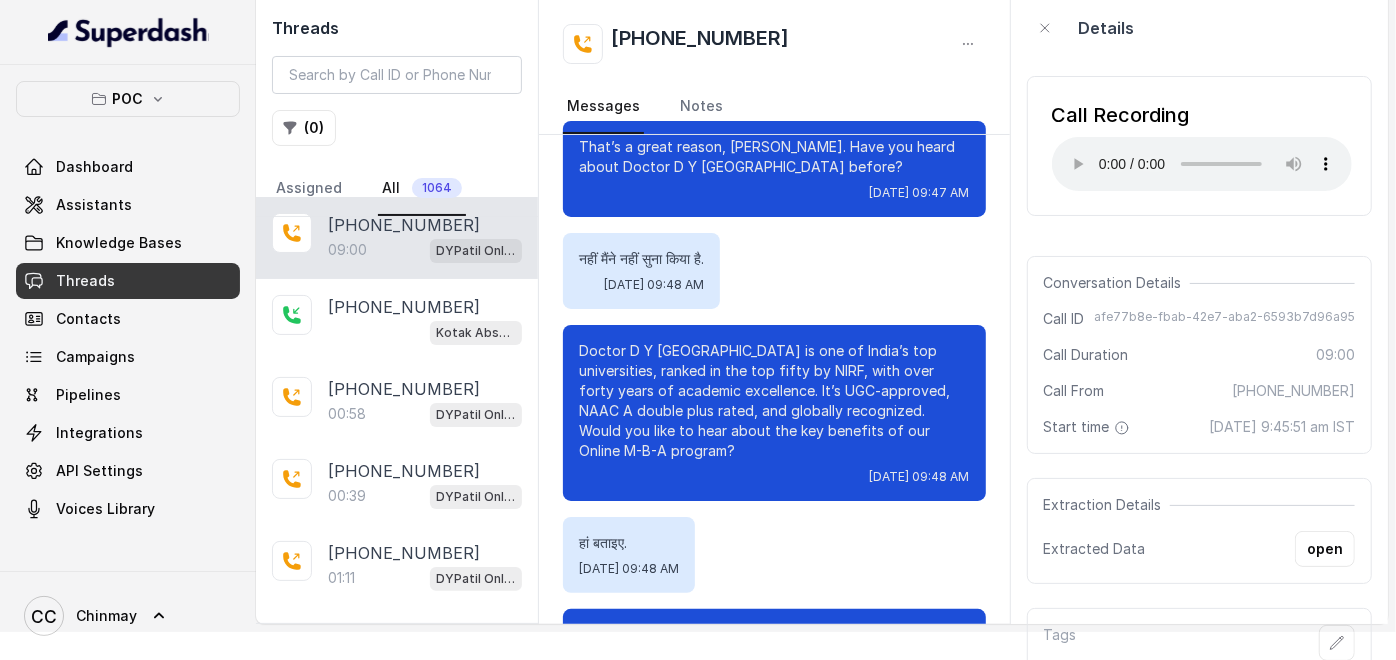 drag, startPoint x: 679, startPoint y: 279, endPoint x: 706, endPoint y: 406, distance: 129.83836 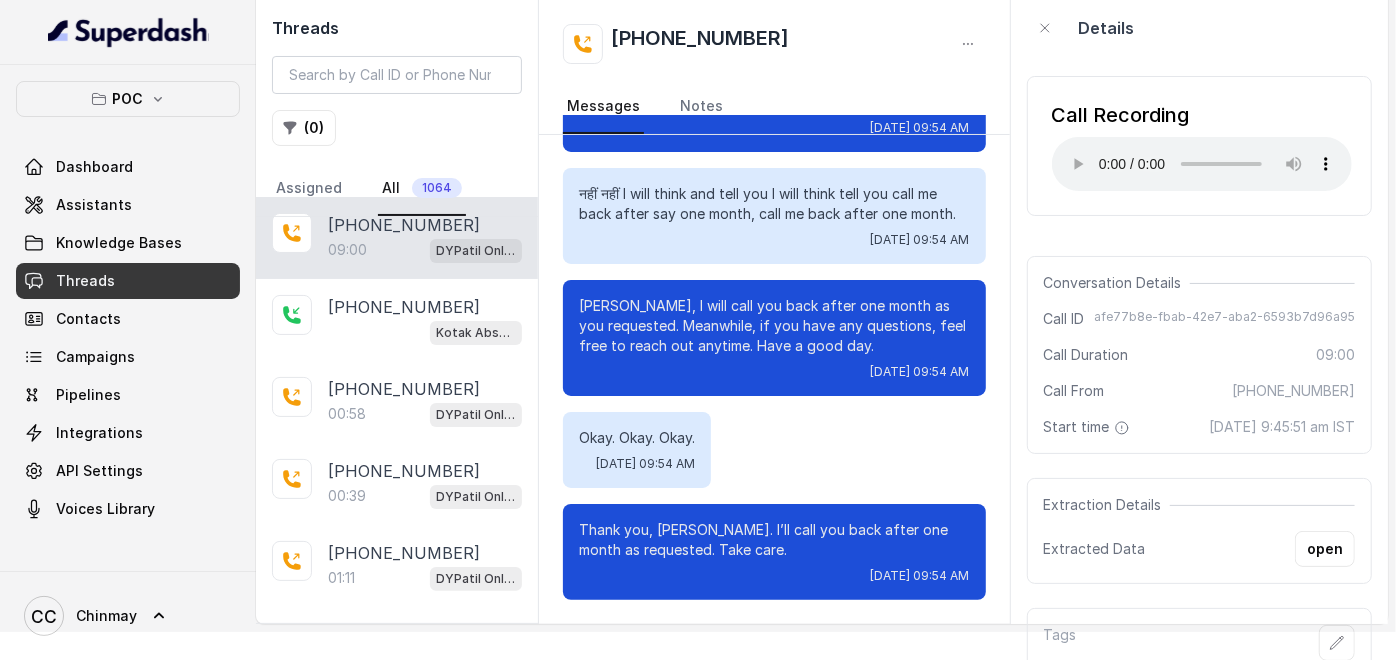 scroll, scrollTop: 8708, scrollLeft: 0, axis: vertical 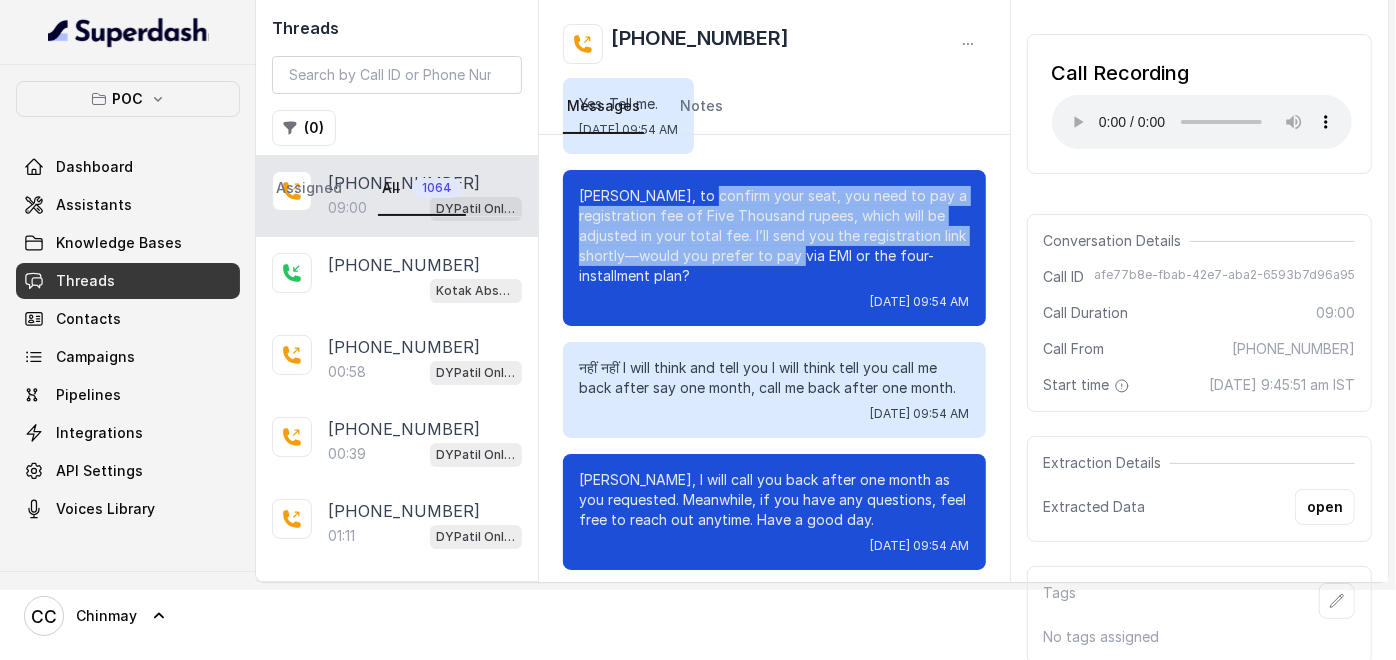 drag, startPoint x: 784, startPoint y: 343, endPoint x: 864, endPoint y: 371, distance: 84.758484 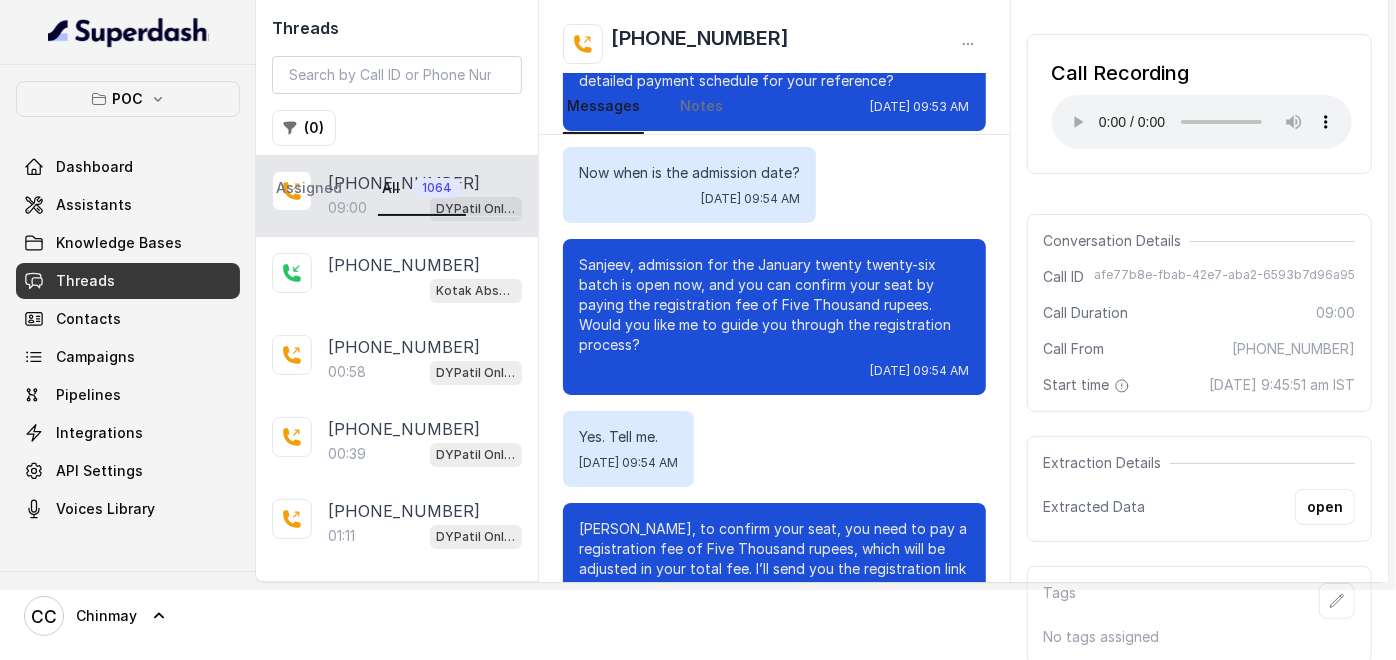 scroll, scrollTop: 7931, scrollLeft: 0, axis: vertical 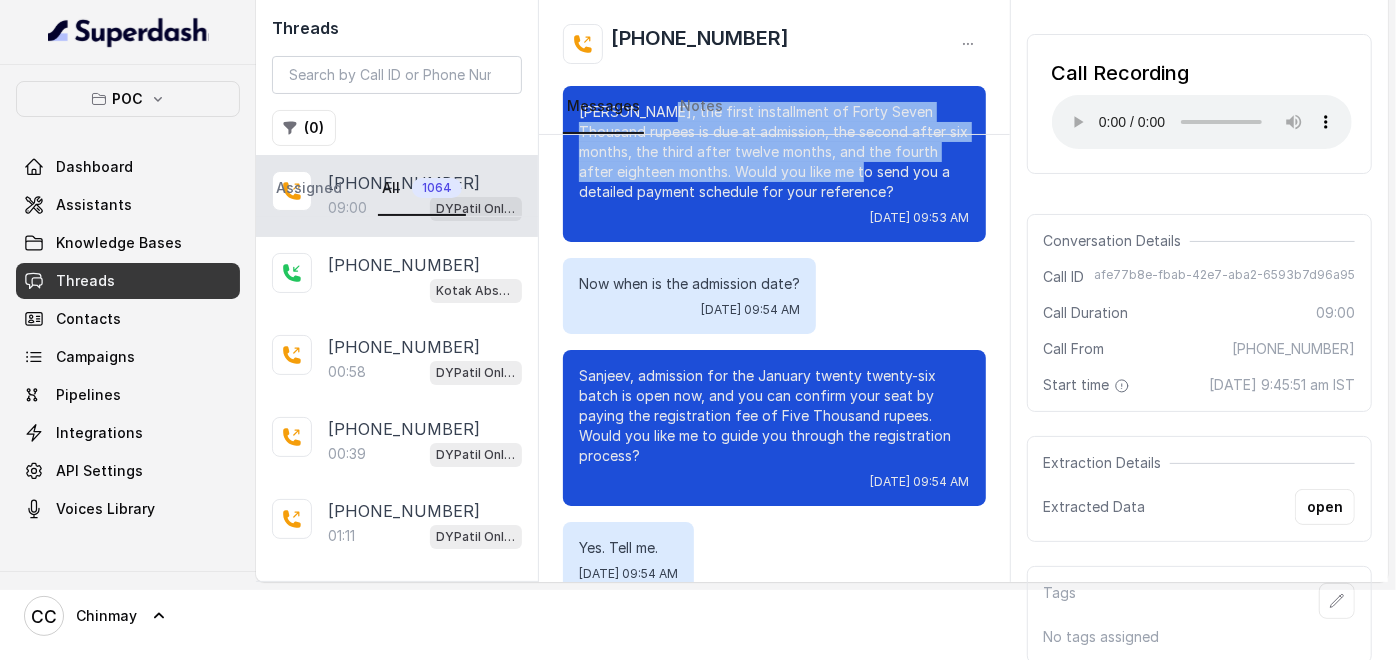 drag, startPoint x: 659, startPoint y: 234, endPoint x: 870, endPoint y: 291, distance: 218.56349 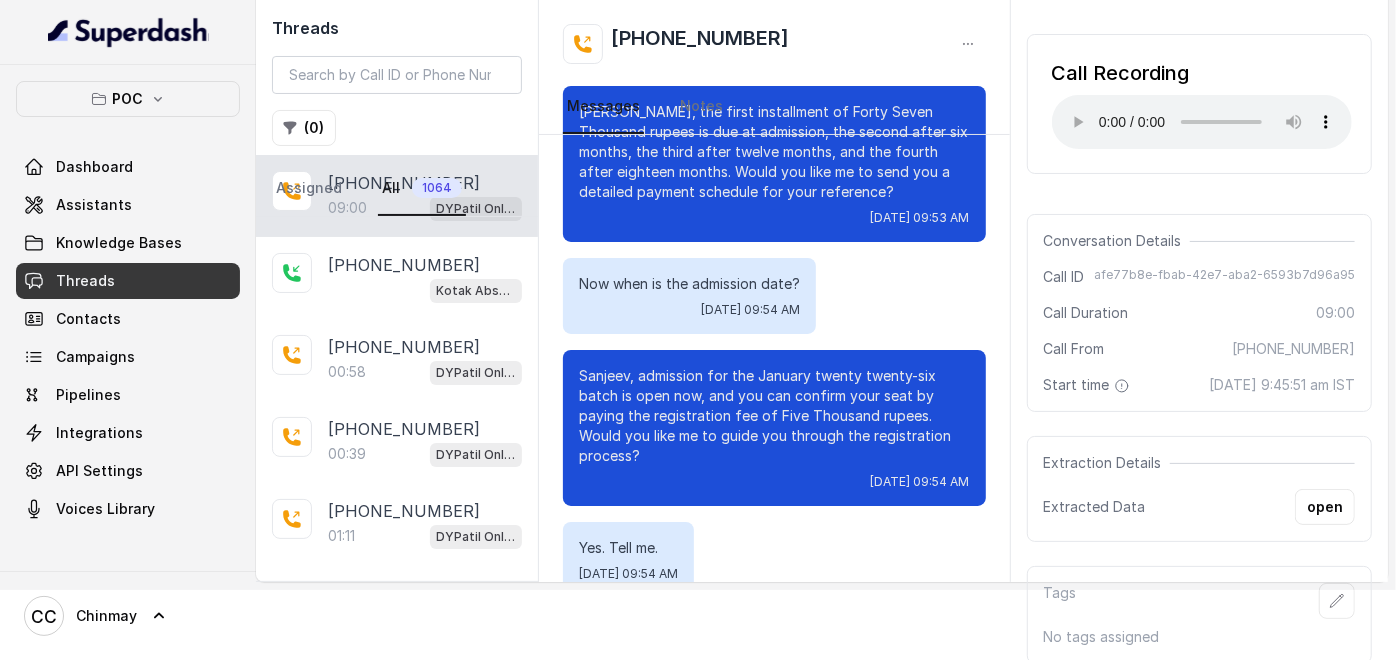 drag, startPoint x: 870, startPoint y: 291, endPoint x: 754, endPoint y: 300, distance: 116.34862 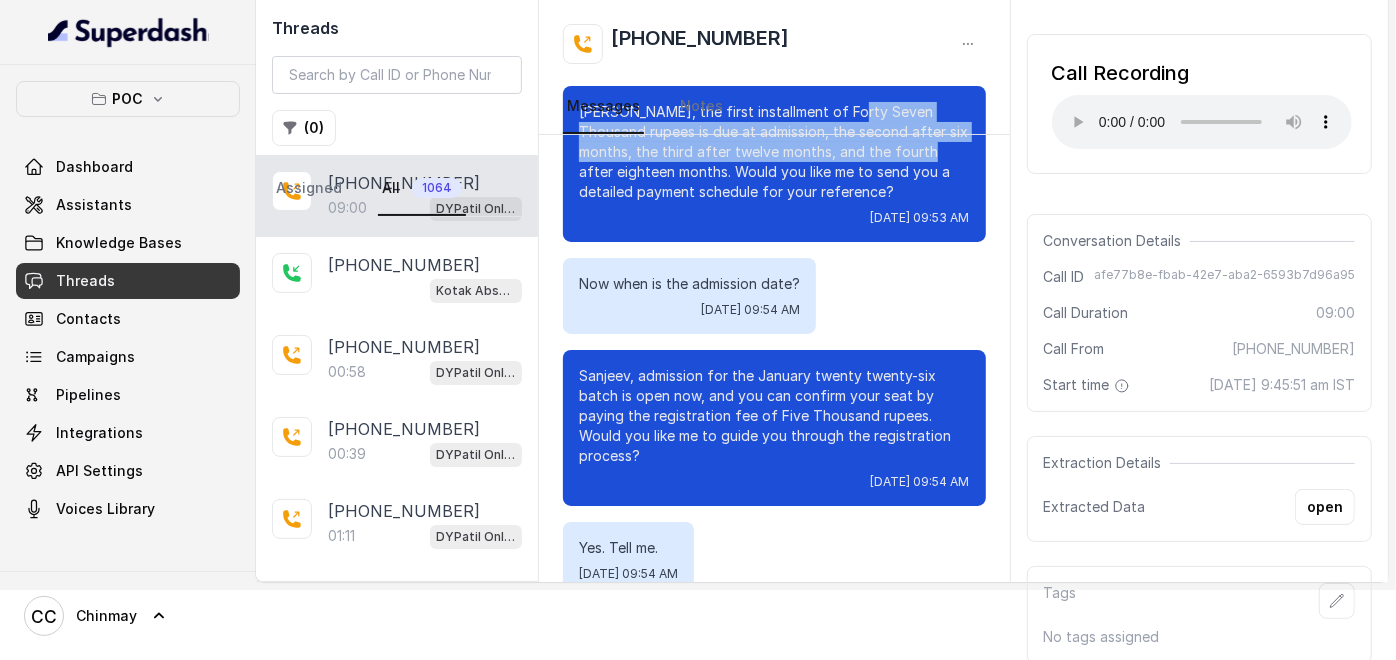 drag, startPoint x: 842, startPoint y: 228, endPoint x: 909, endPoint y: 265, distance: 76.537575 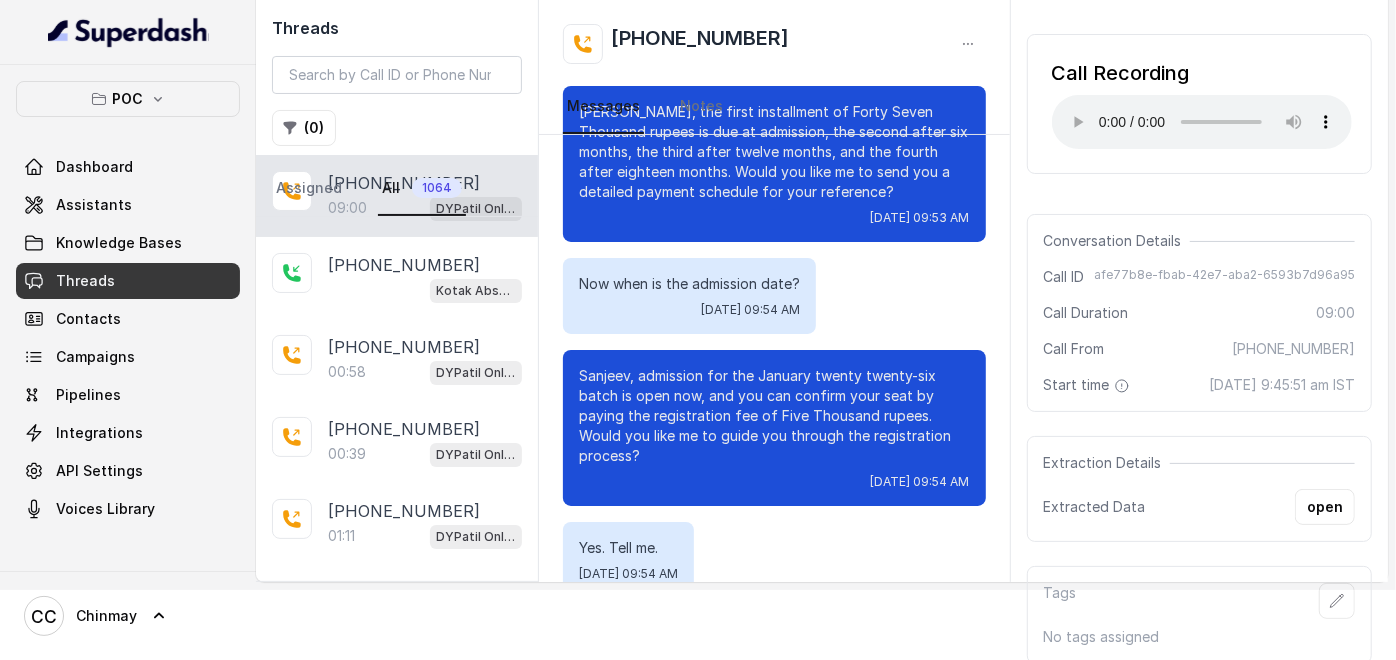 drag, startPoint x: 909, startPoint y: 265, endPoint x: 697, endPoint y: 295, distance: 214.11212 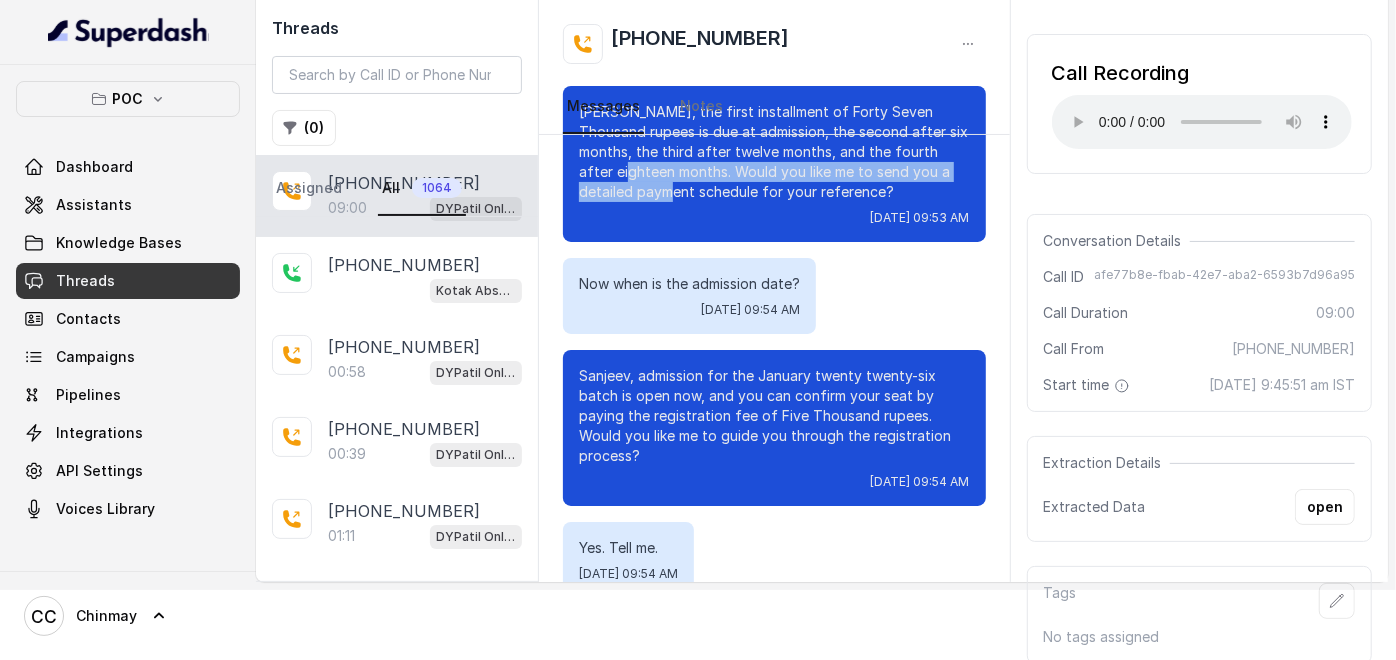 drag, startPoint x: 636, startPoint y: 280, endPoint x: 716, endPoint y: 306, distance: 84.118965 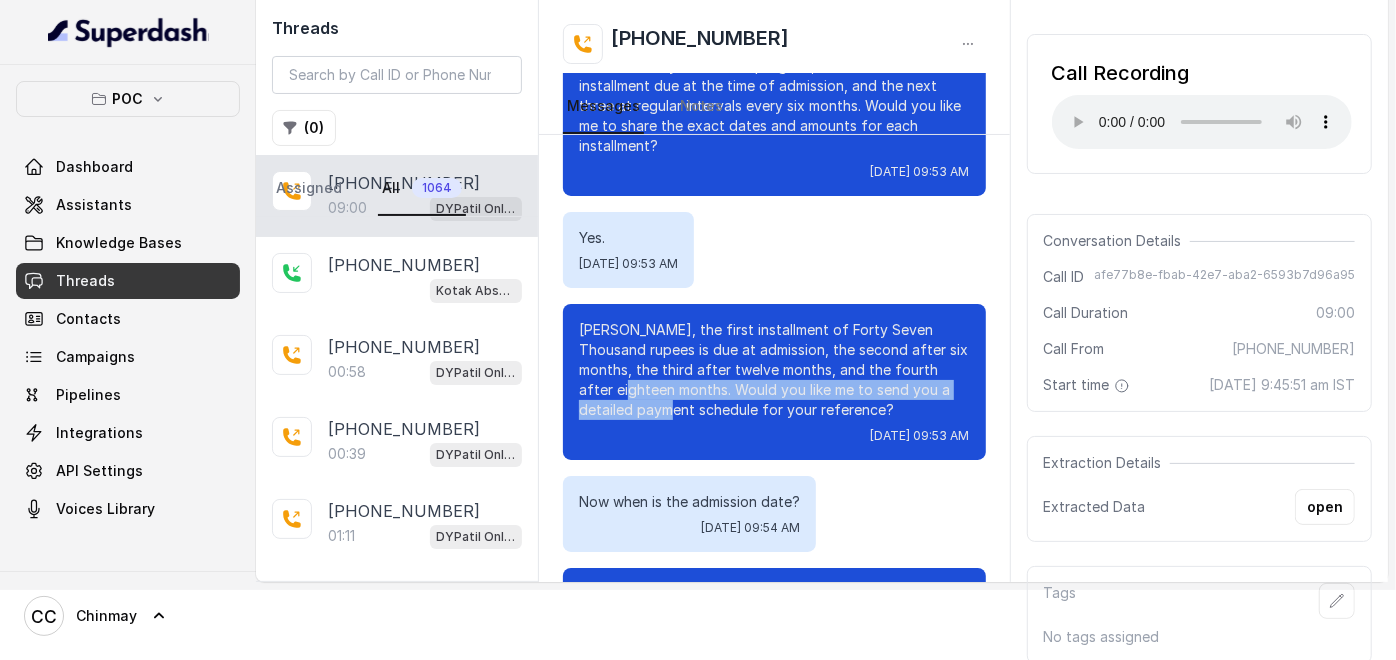 scroll, scrollTop: 7708, scrollLeft: 0, axis: vertical 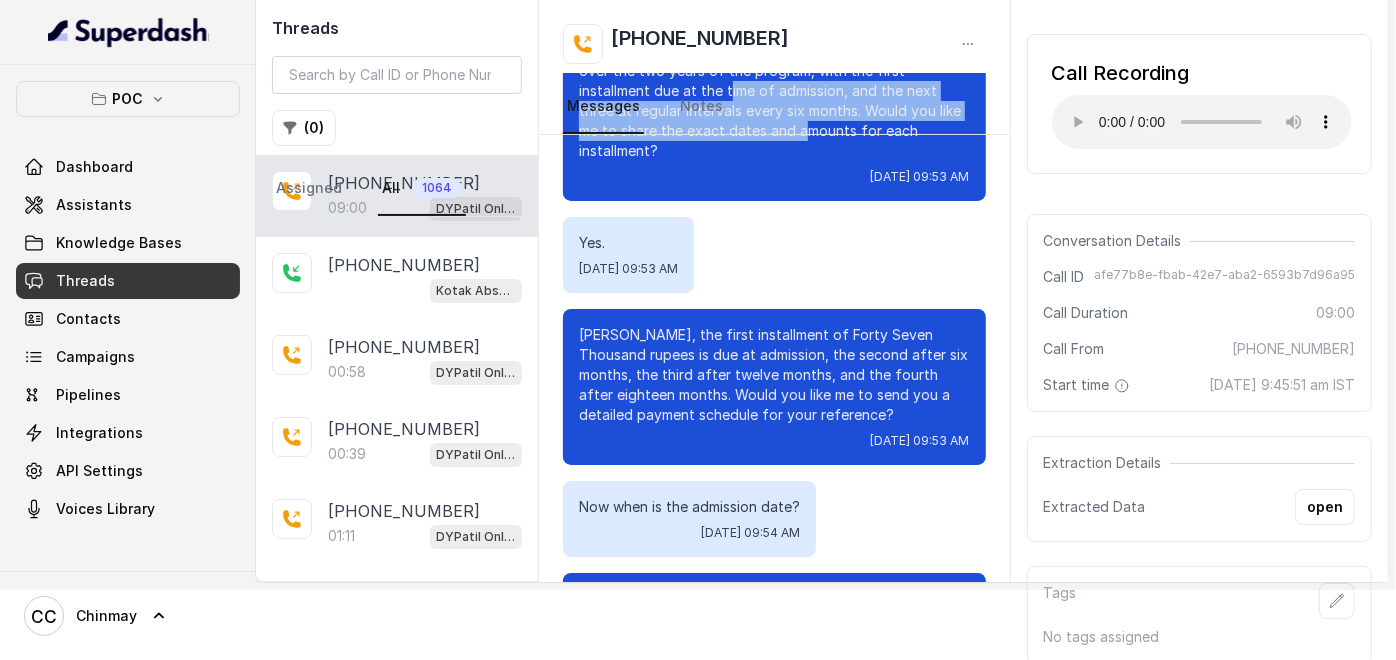 drag, startPoint x: 697, startPoint y: 217, endPoint x: 808, endPoint y: 263, distance: 120.15407 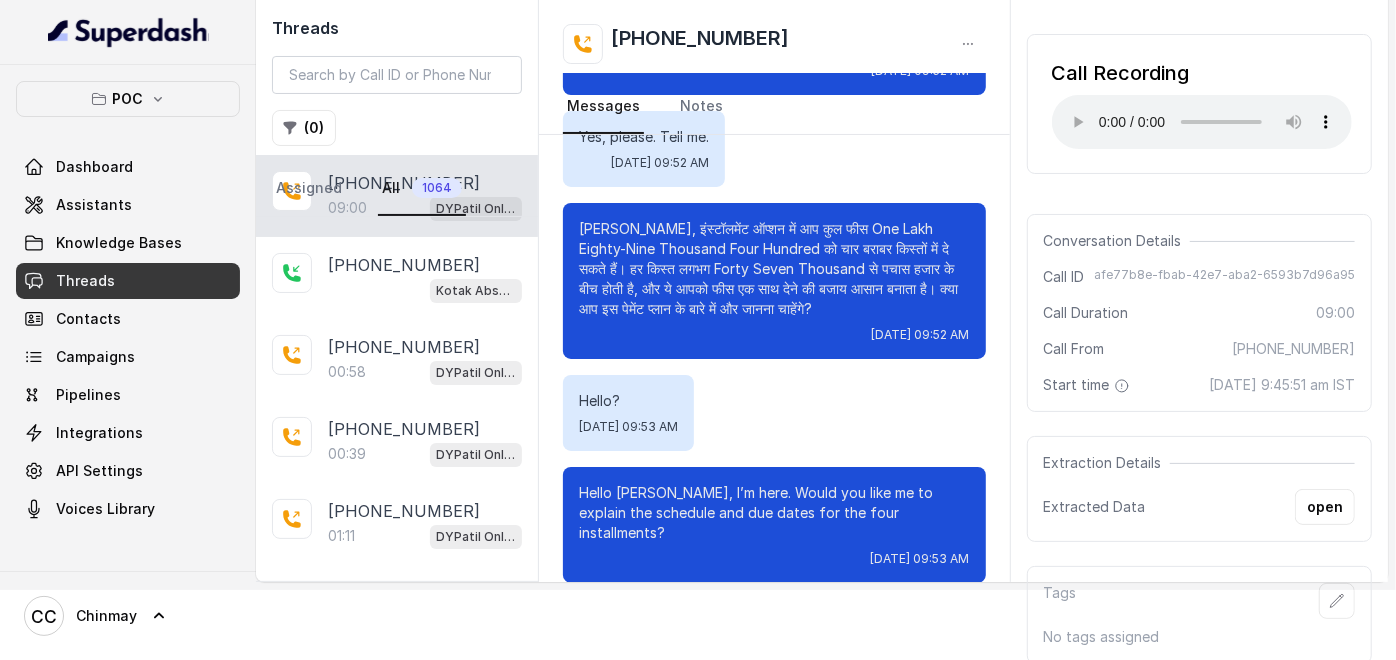 scroll, scrollTop: 7153, scrollLeft: 0, axis: vertical 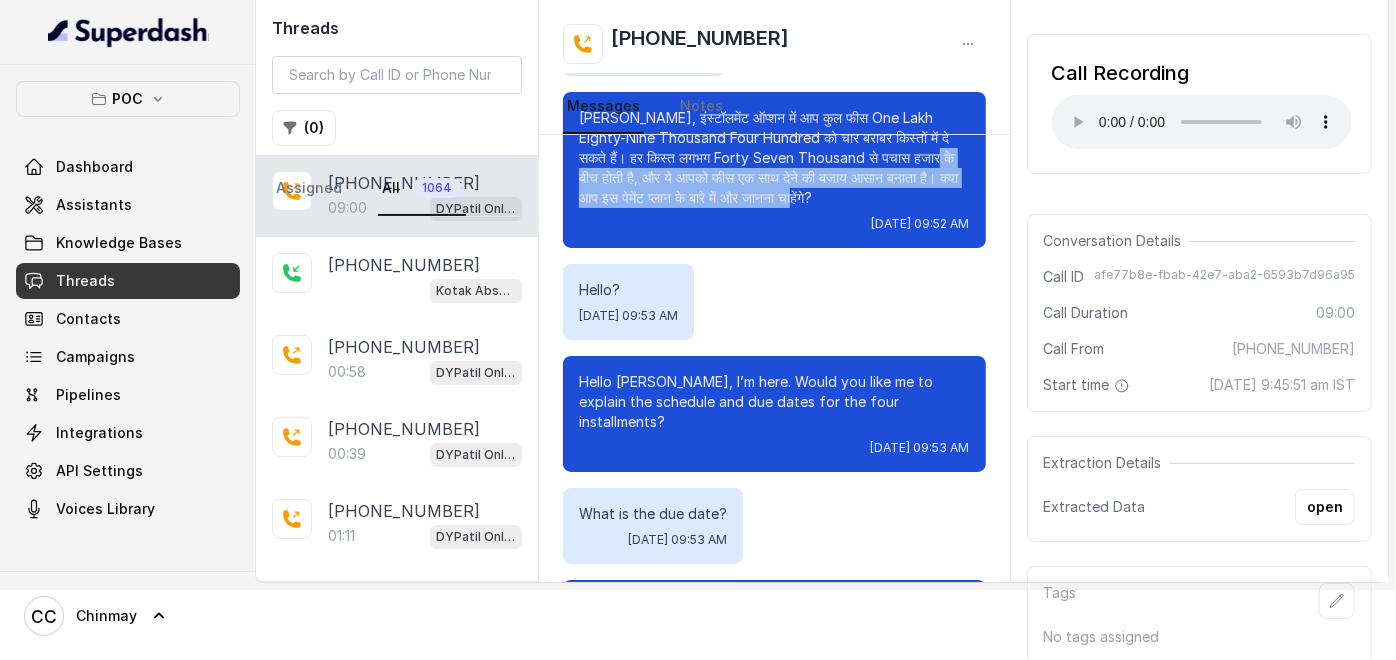 drag, startPoint x: 637, startPoint y: 316, endPoint x: 765, endPoint y: 346, distance: 131.46863 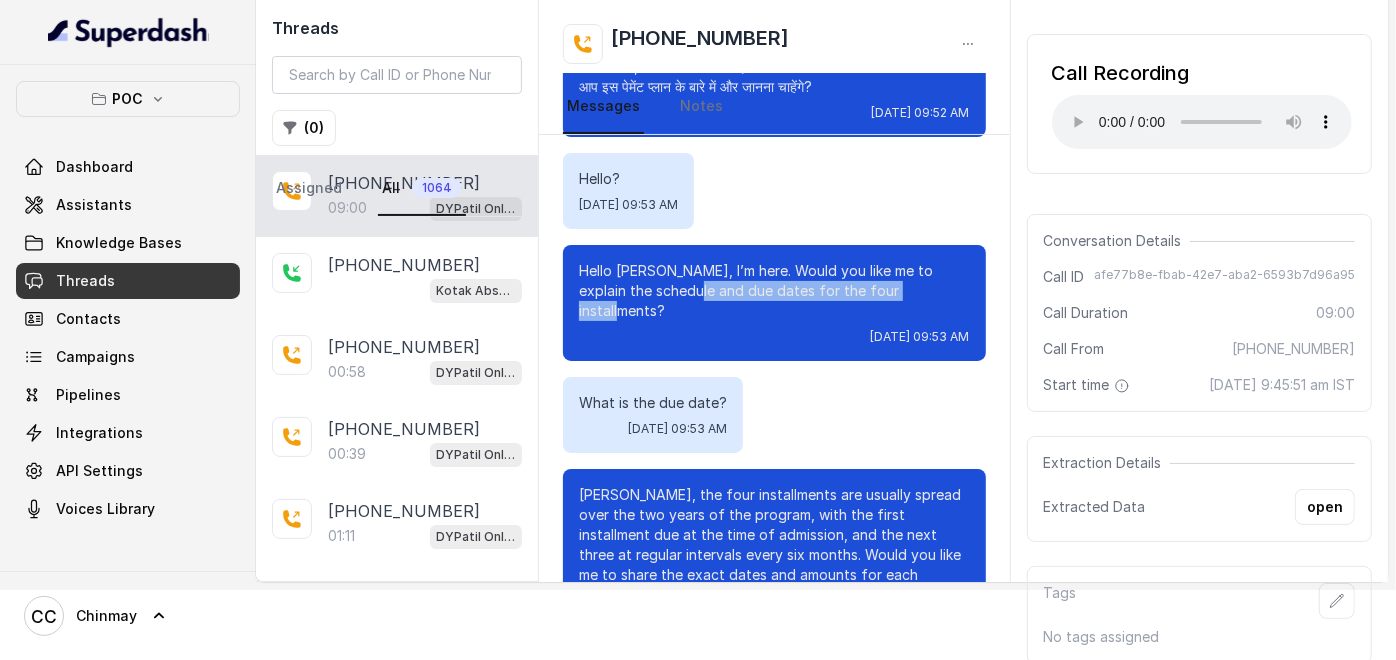 drag, startPoint x: 675, startPoint y: 443, endPoint x: 912, endPoint y: 449, distance: 237.07594 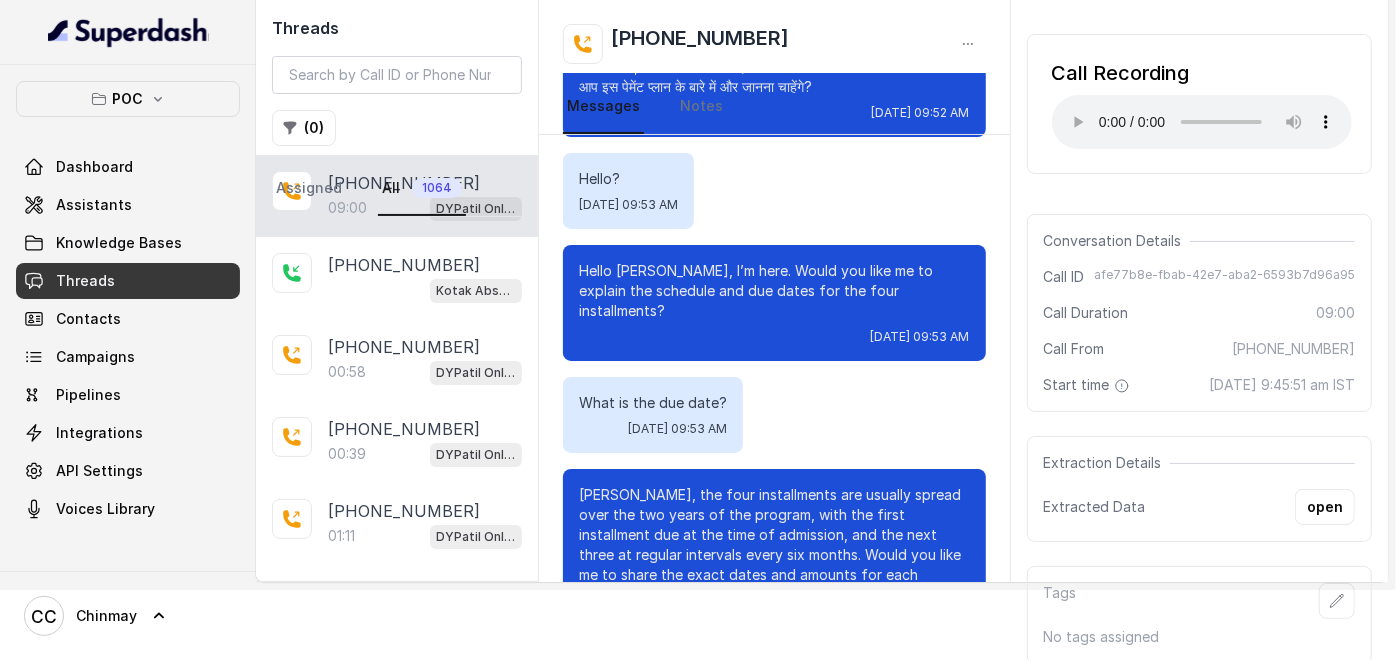 drag, startPoint x: 912, startPoint y: 449, endPoint x: 825, endPoint y: 437, distance: 87.823685 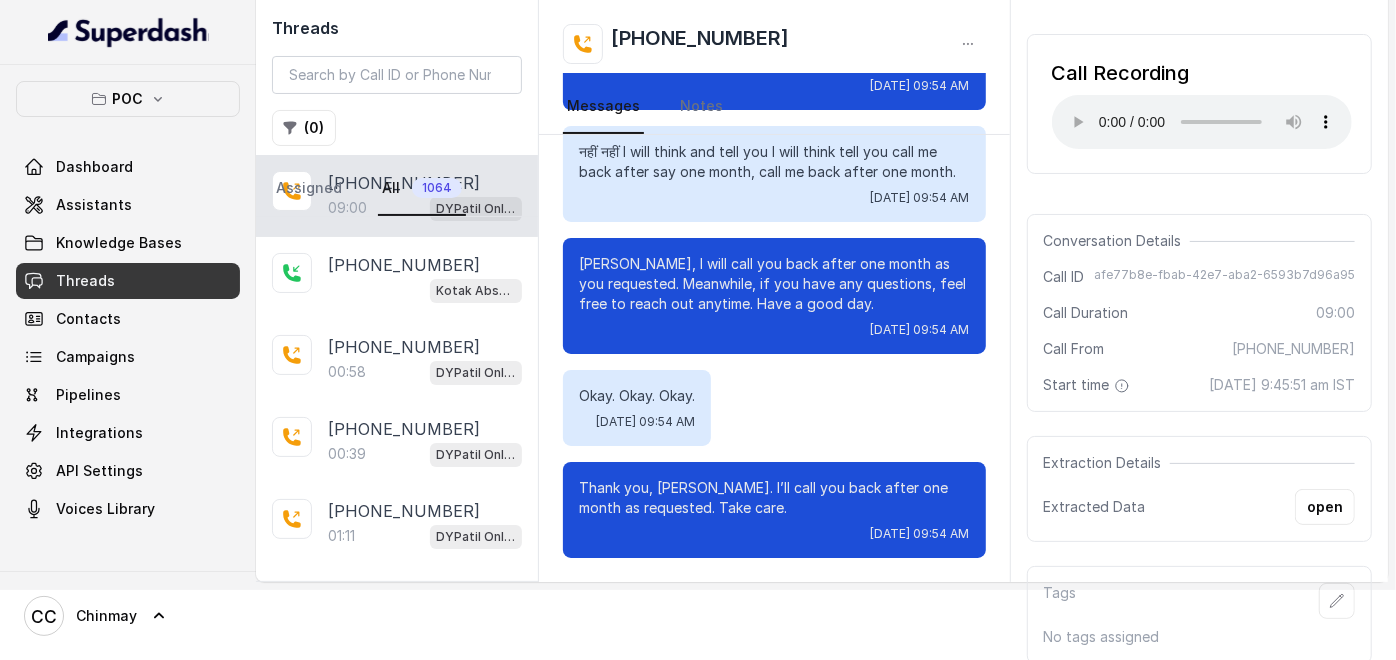 scroll, scrollTop: 8708, scrollLeft: 0, axis: vertical 